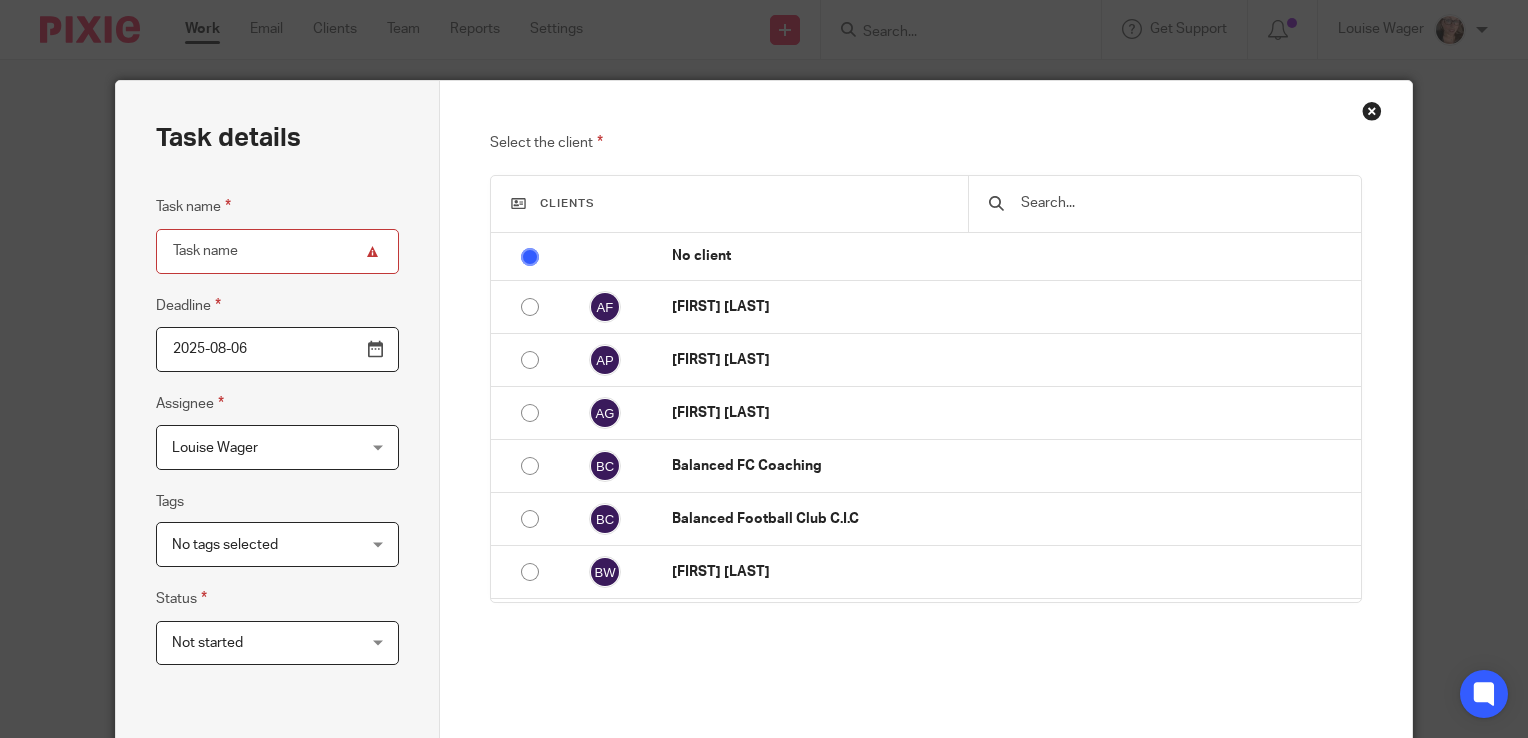 scroll, scrollTop: 0, scrollLeft: 0, axis: both 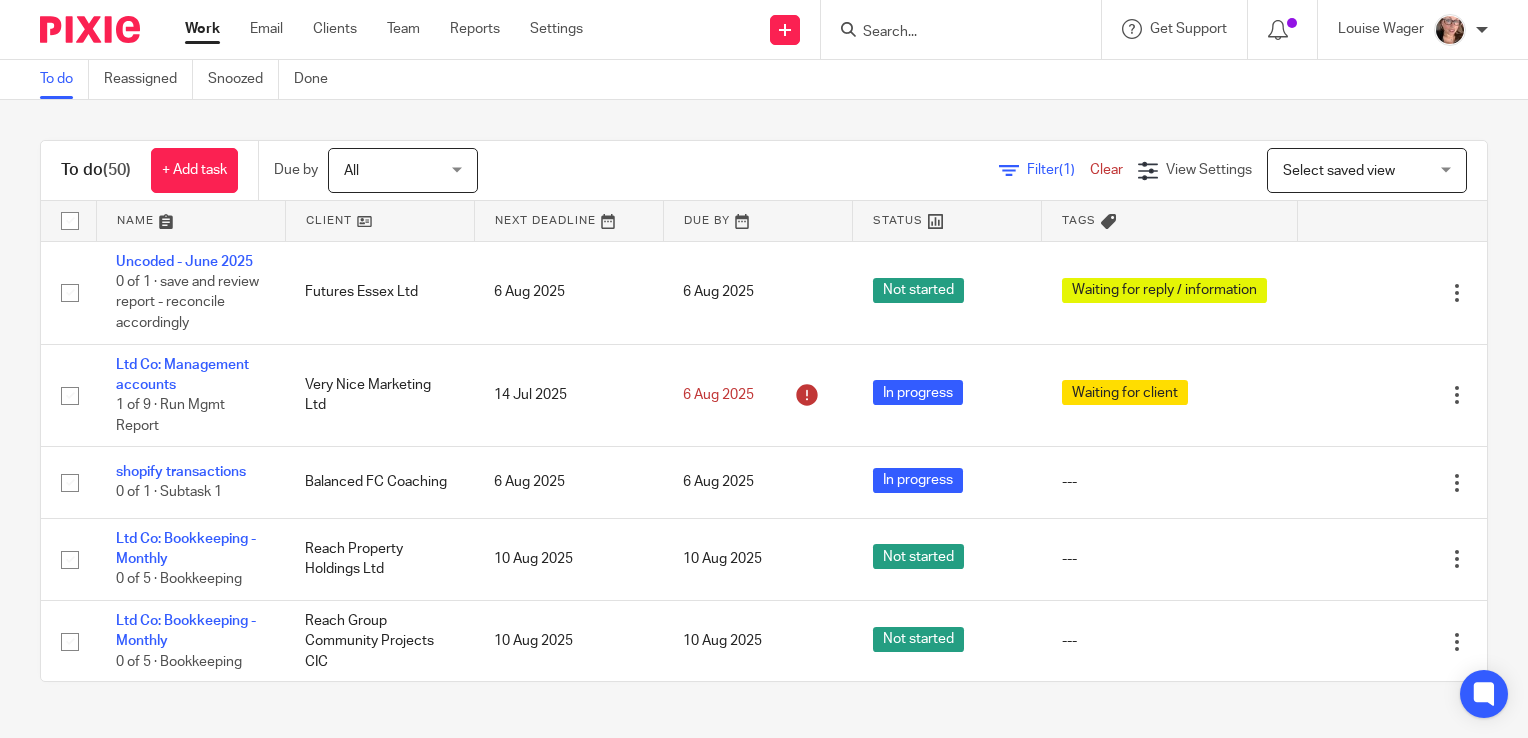 click on "Work" at bounding box center (202, 29) 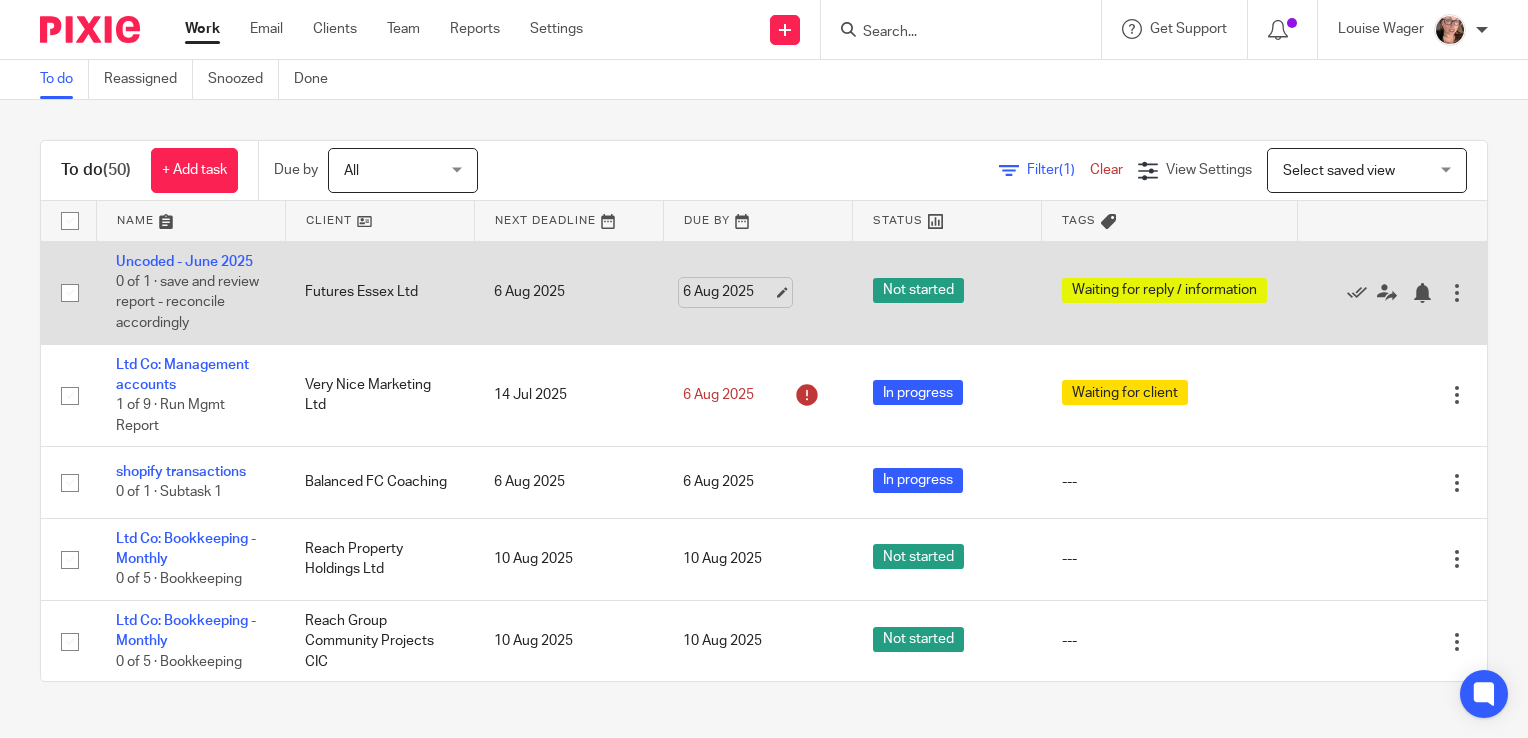 click on "6 Aug 2025" 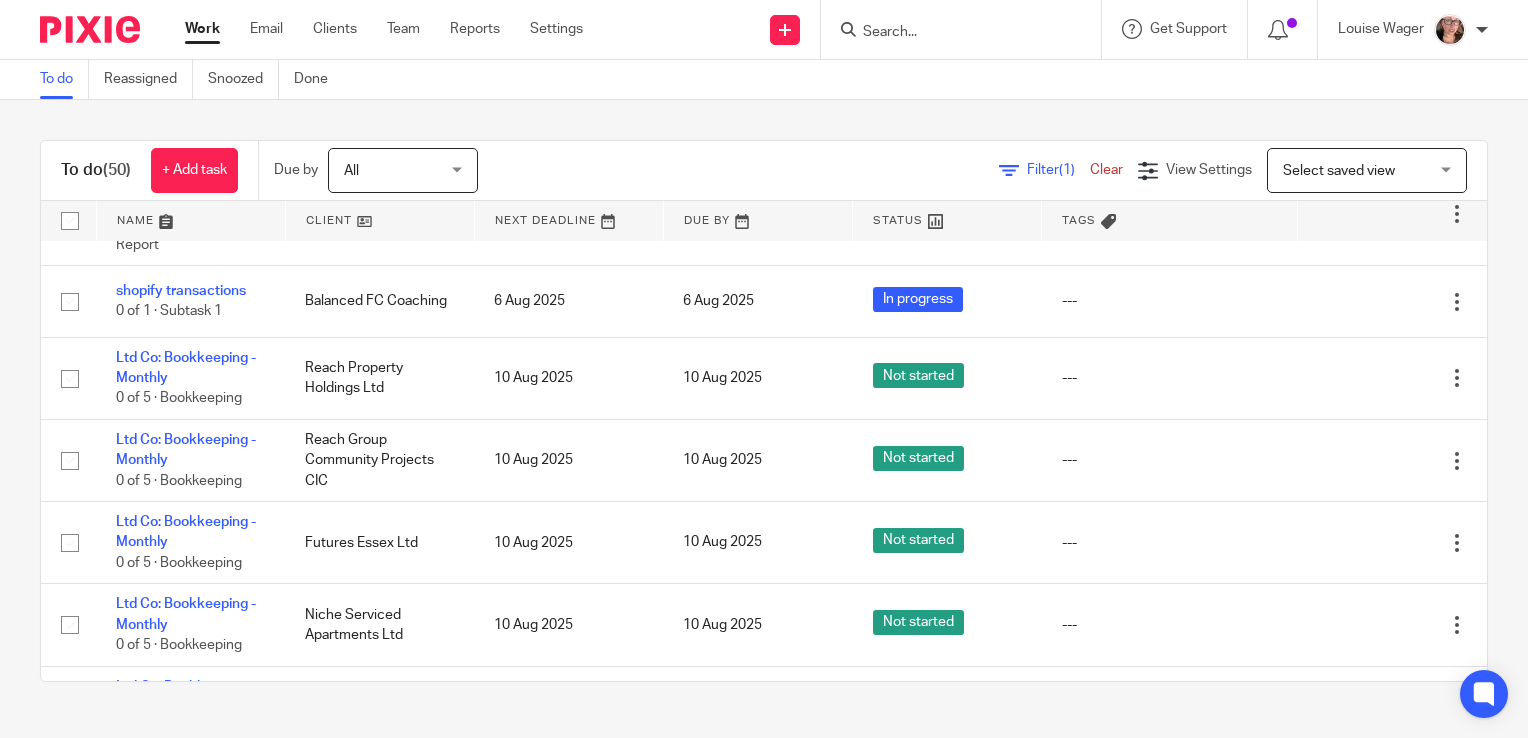 scroll, scrollTop: 200, scrollLeft: 0, axis: vertical 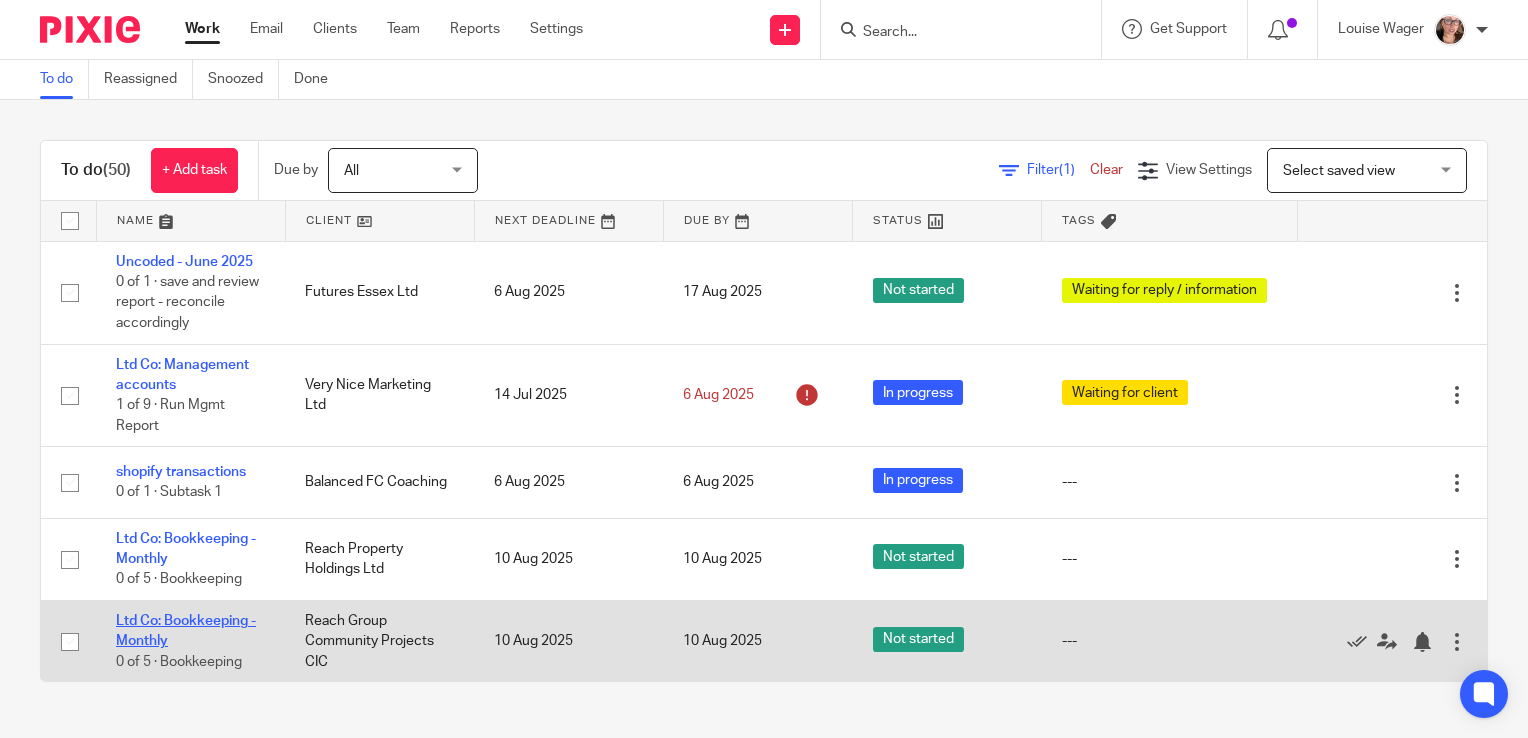 click on "Ltd Co: Bookkeeping - Monthly" 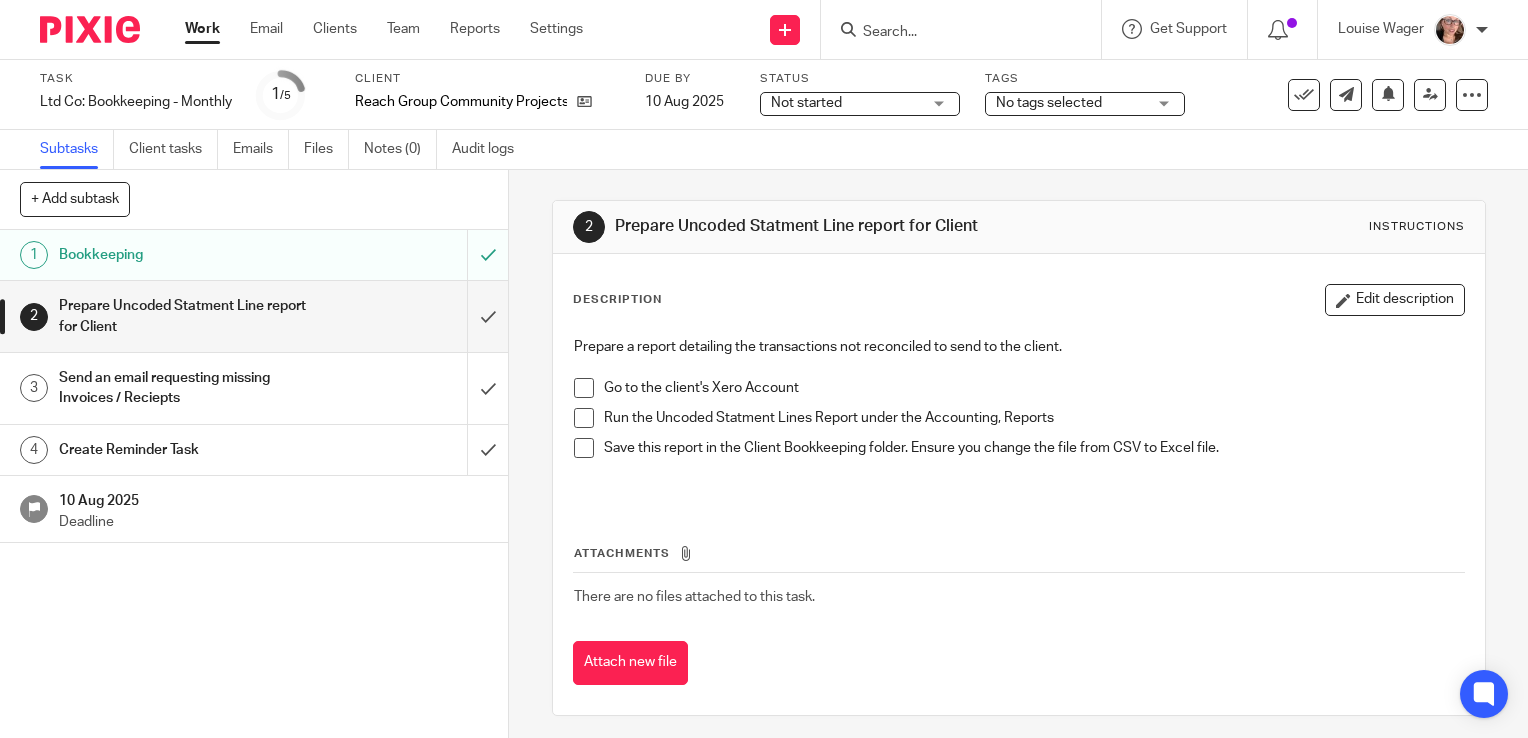 scroll, scrollTop: 0, scrollLeft: 0, axis: both 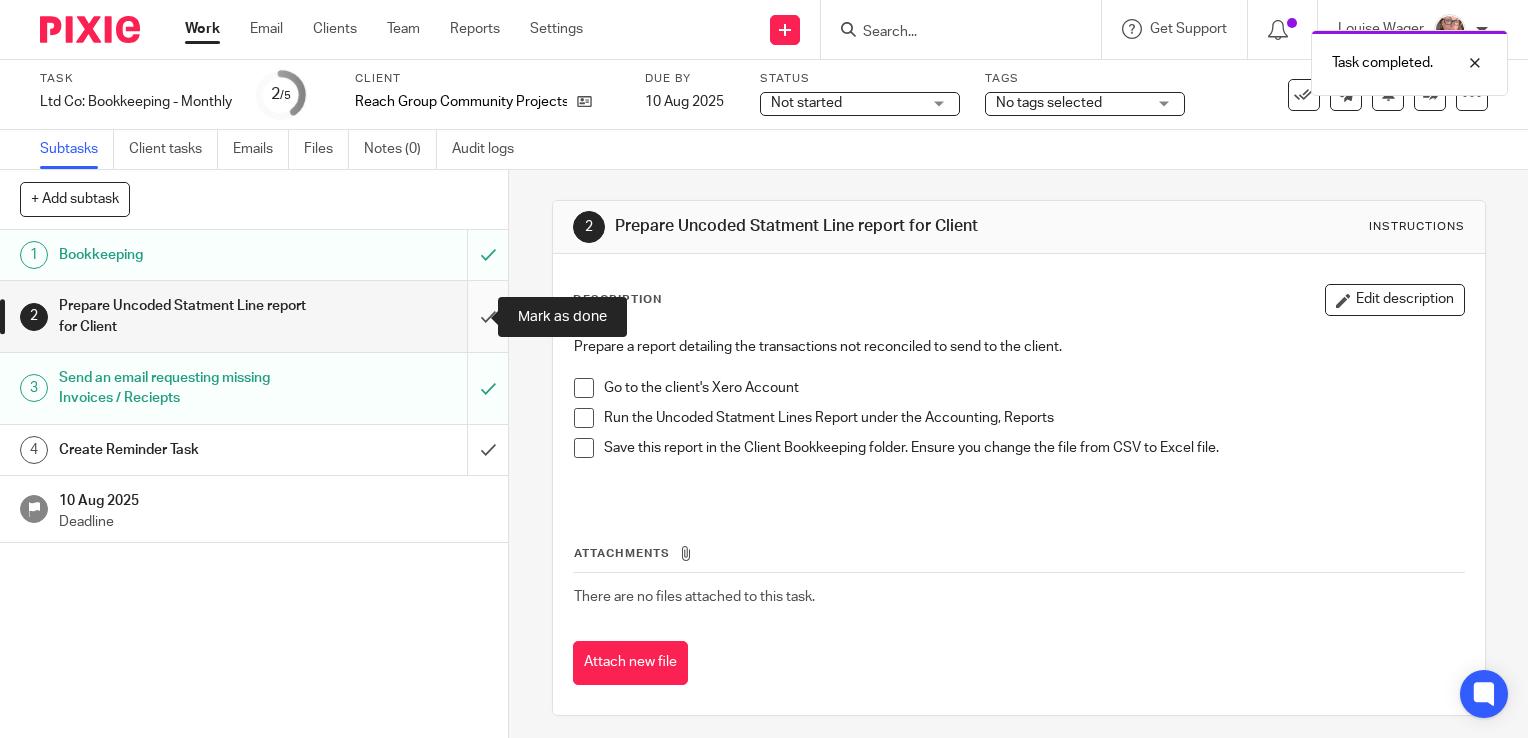 click at bounding box center [254, 316] 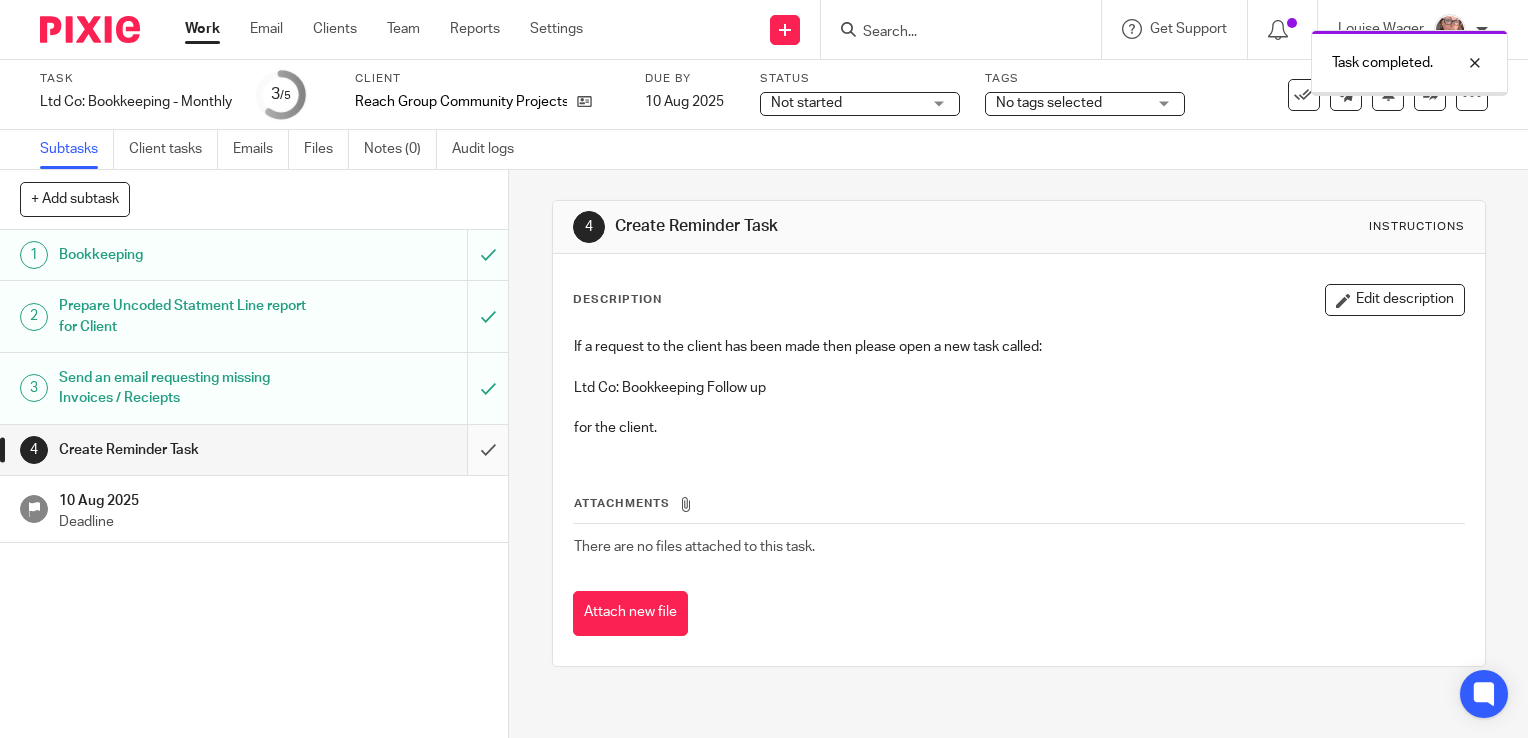 scroll, scrollTop: 0, scrollLeft: 0, axis: both 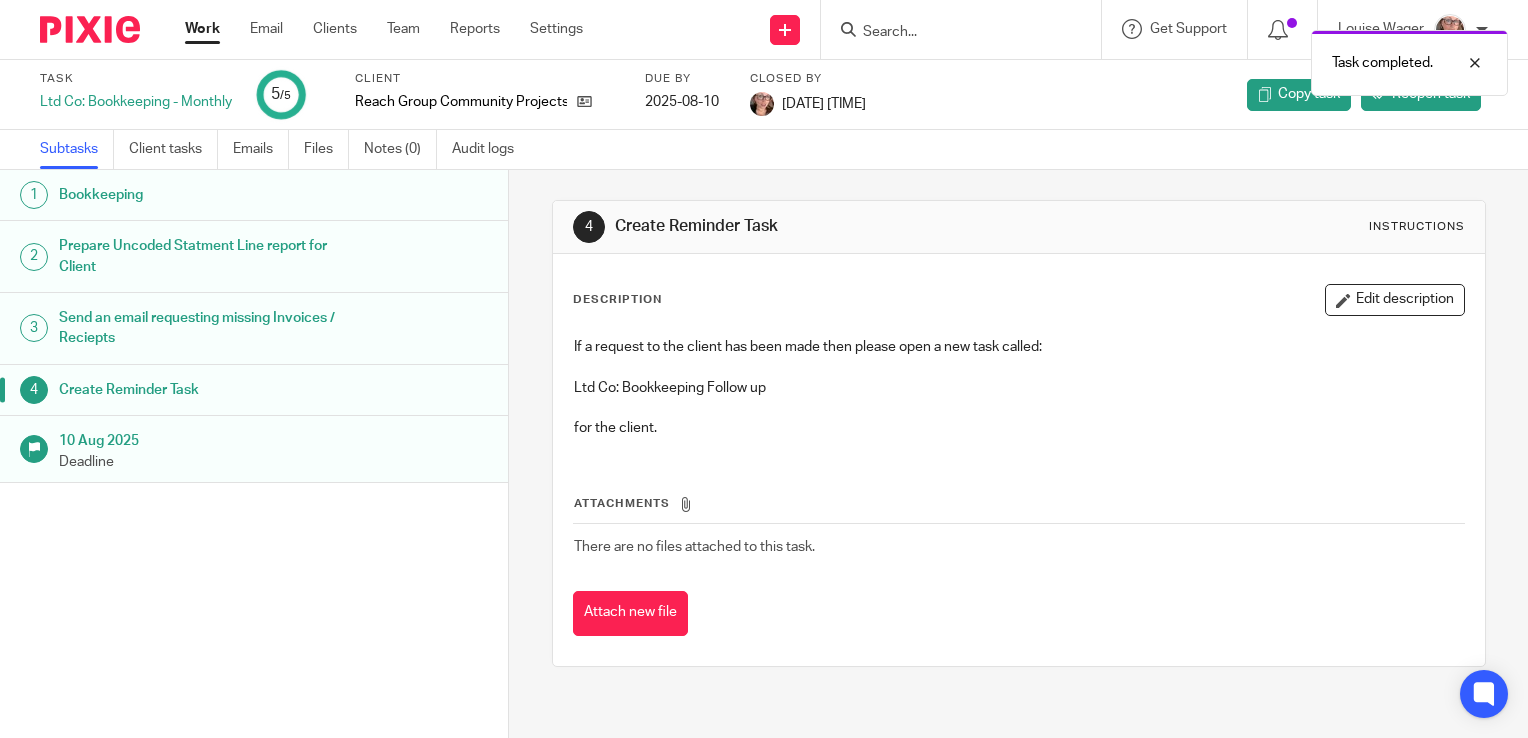 click on "Work" at bounding box center (202, 29) 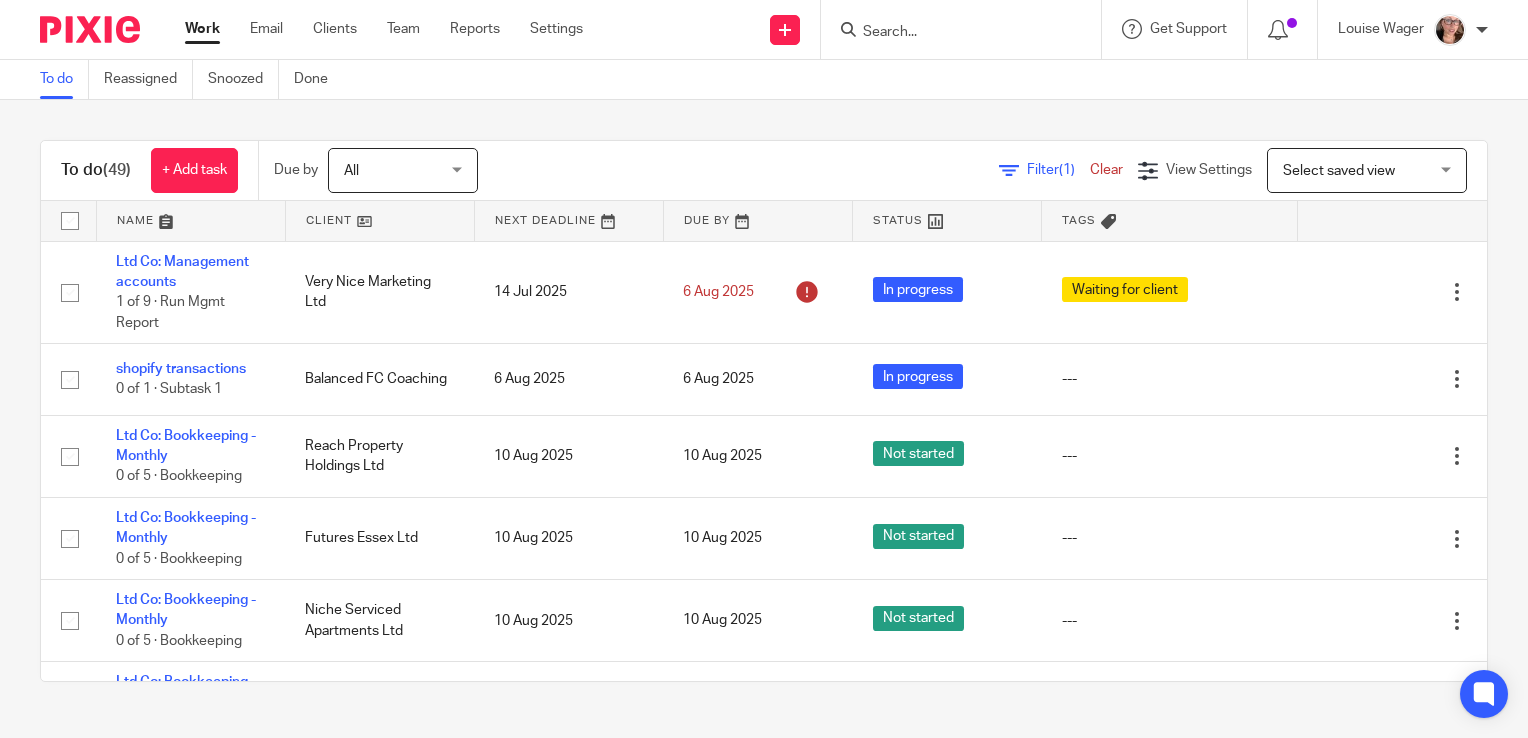 scroll, scrollTop: 0, scrollLeft: 0, axis: both 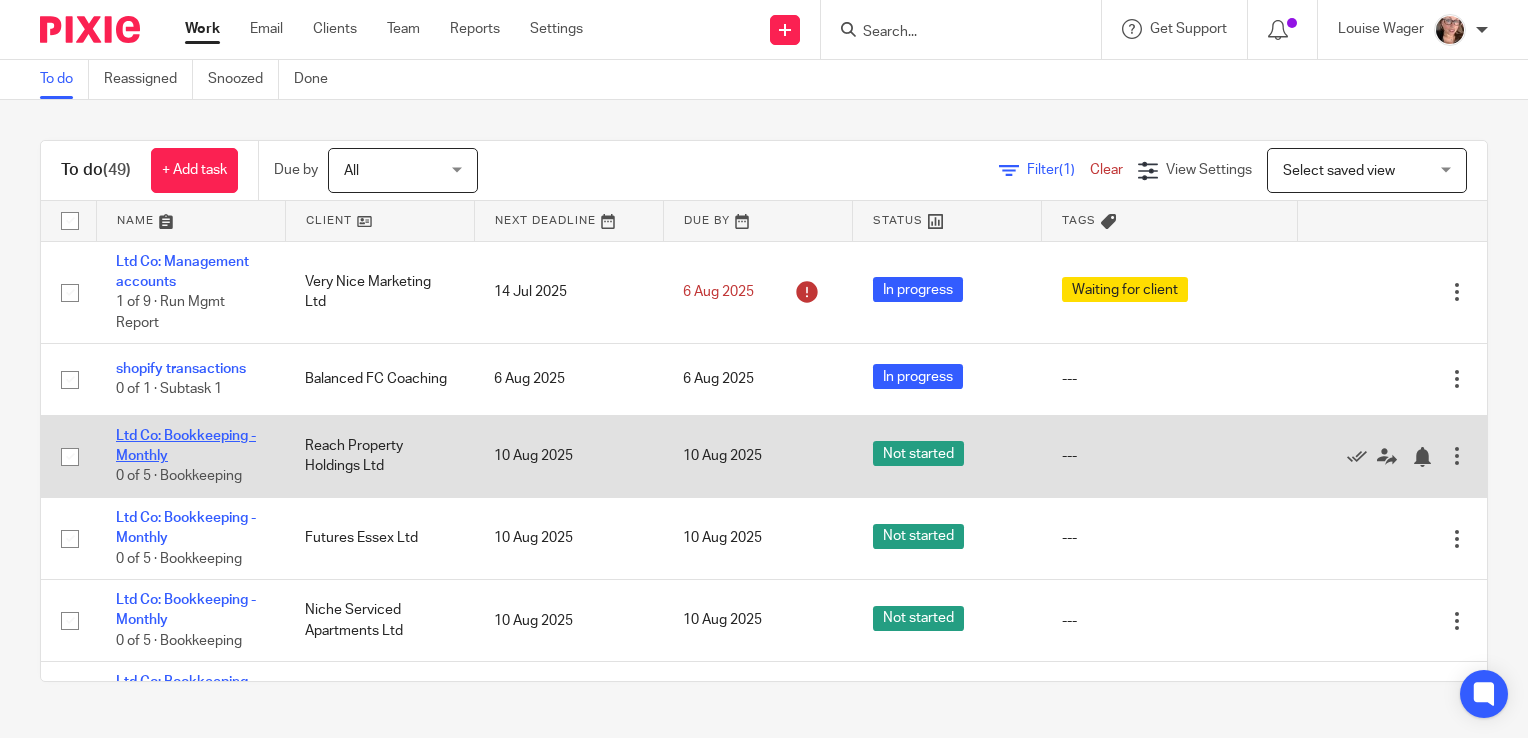 click on "Ltd Co: Bookkeeping - Monthly" at bounding box center (186, 446) 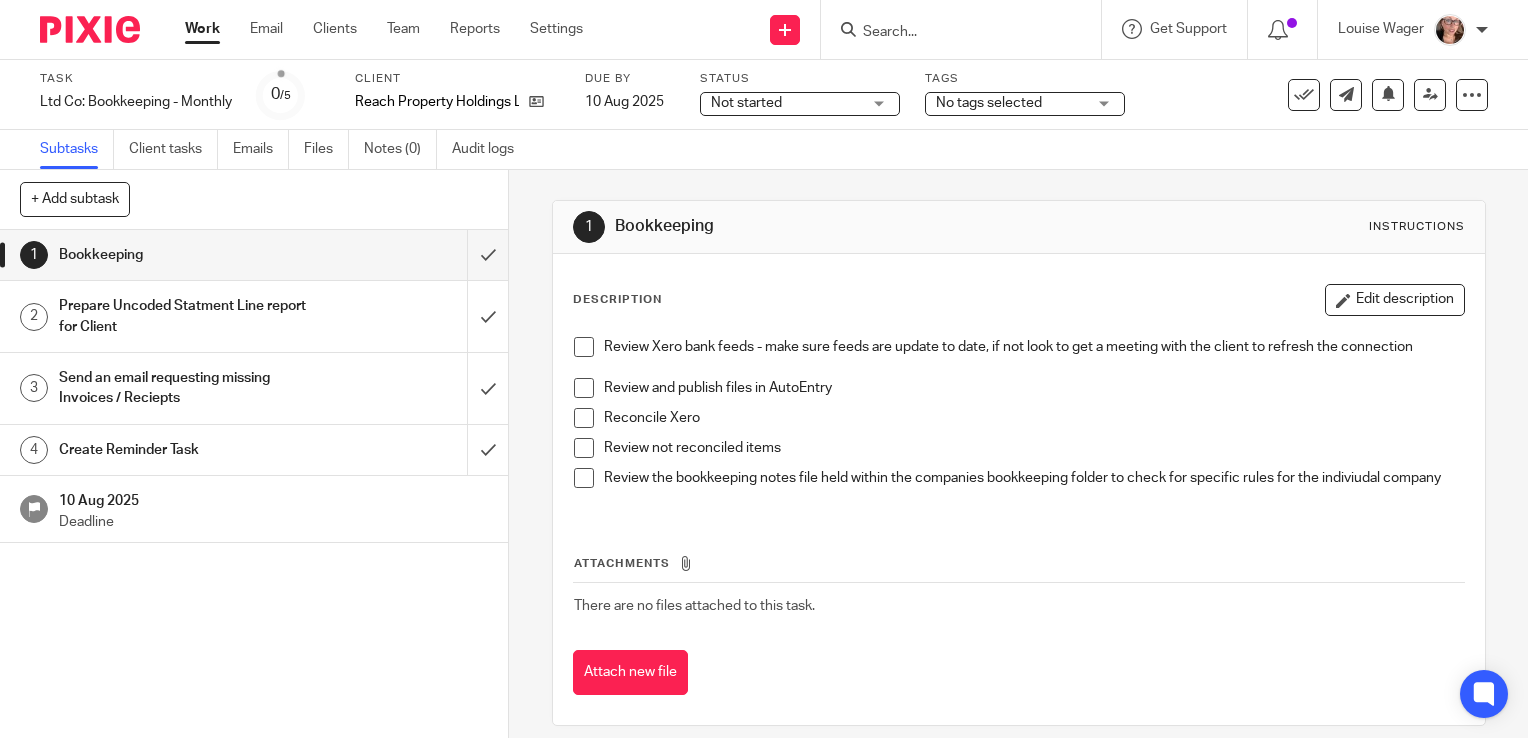 scroll, scrollTop: 0, scrollLeft: 0, axis: both 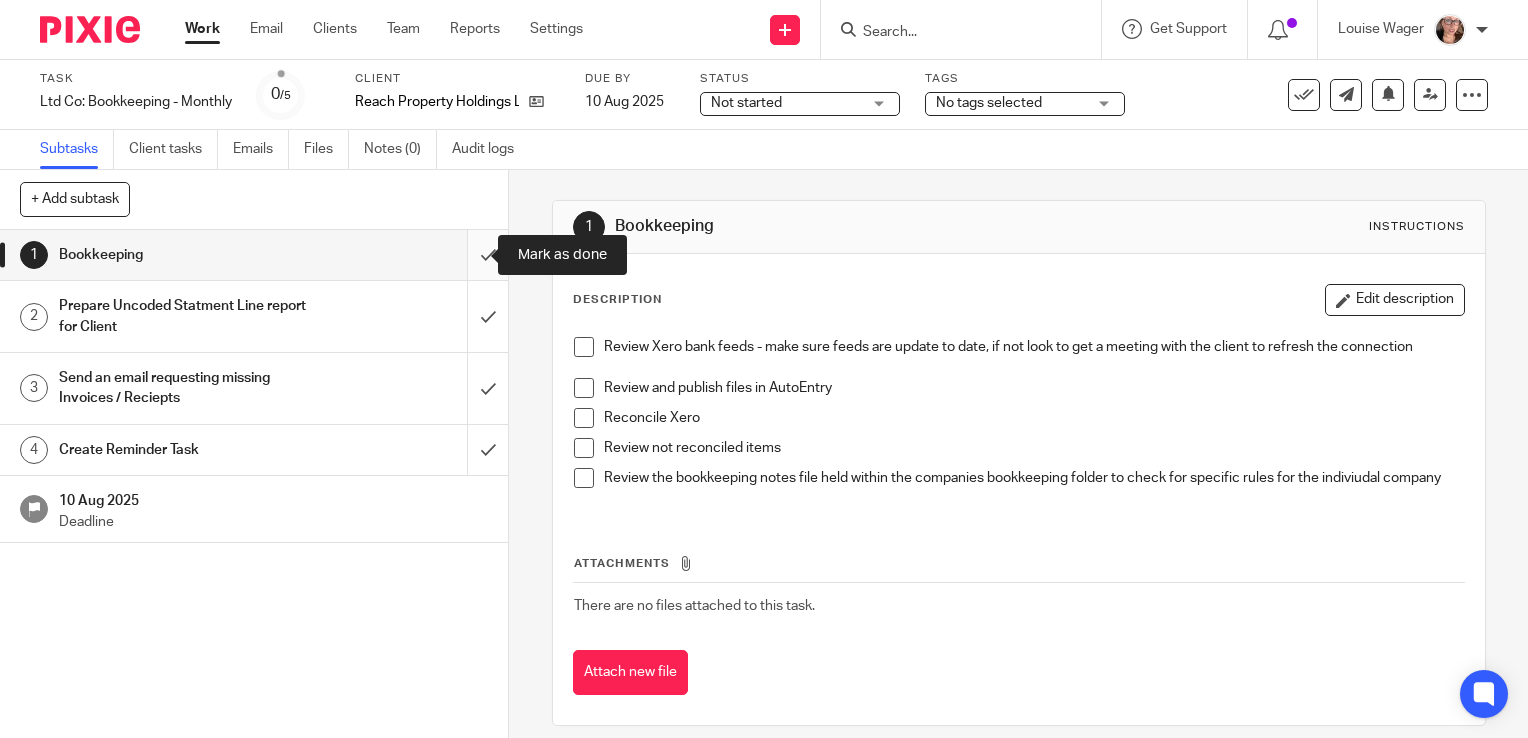 click at bounding box center [254, 255] 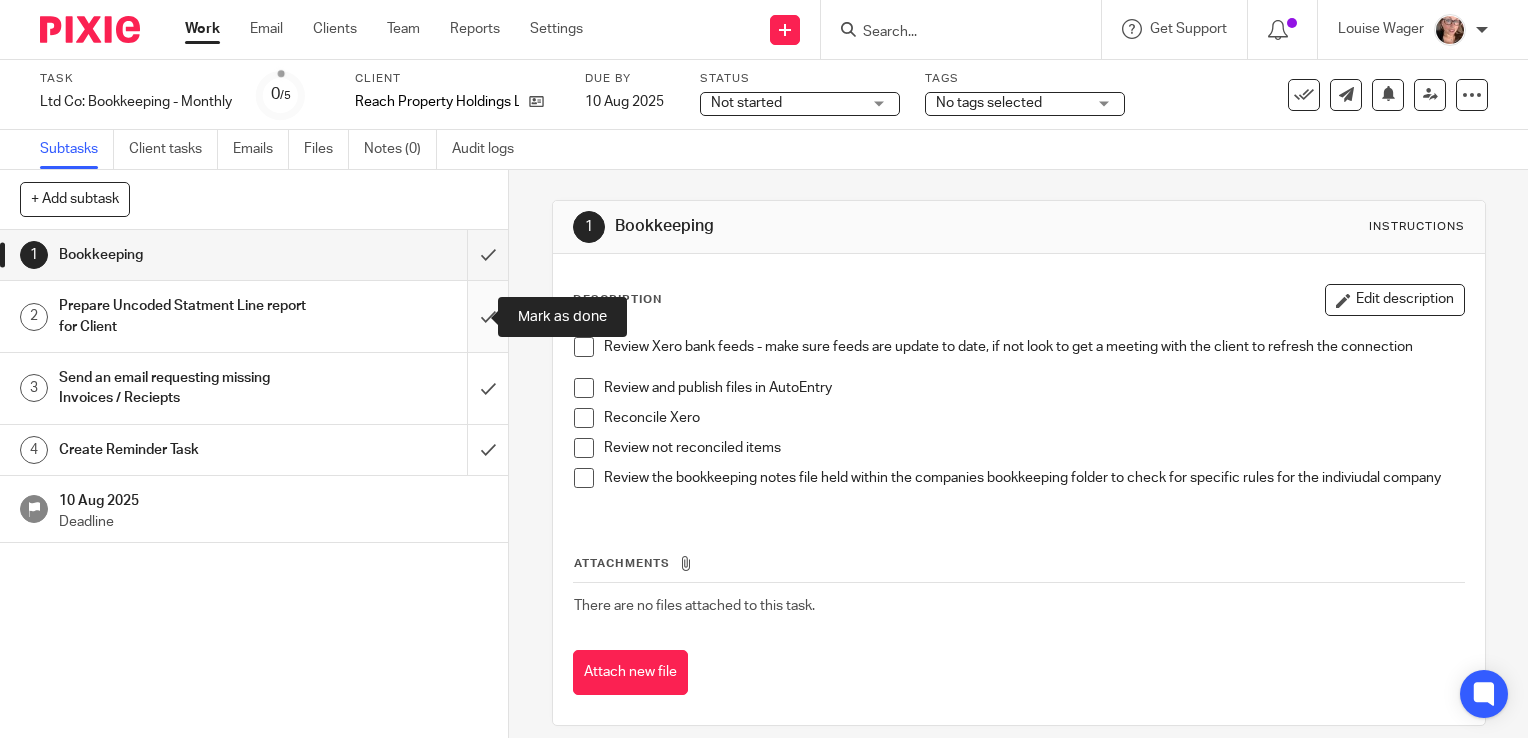 click at bounding box center [254, 316] 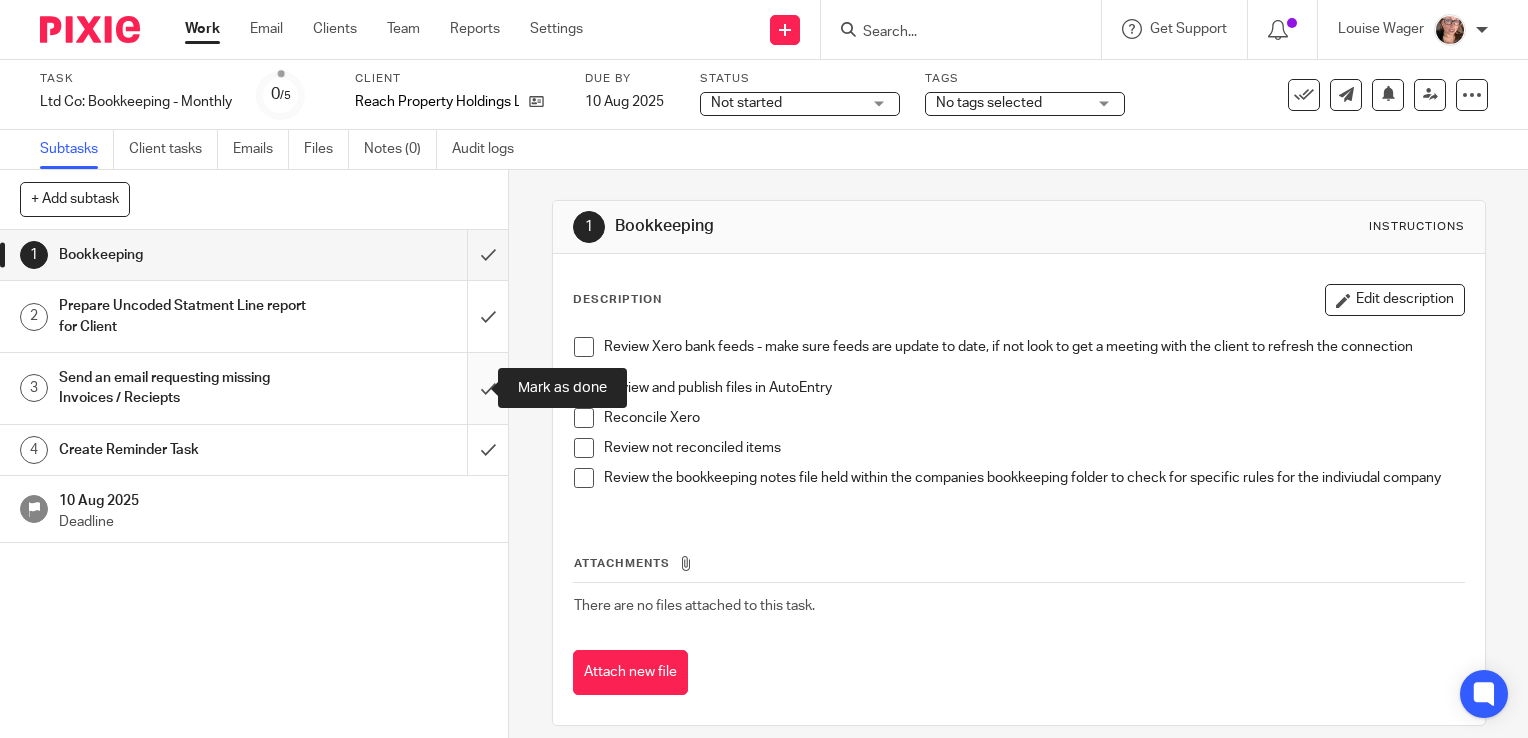 click at bounding box center (254, 388) 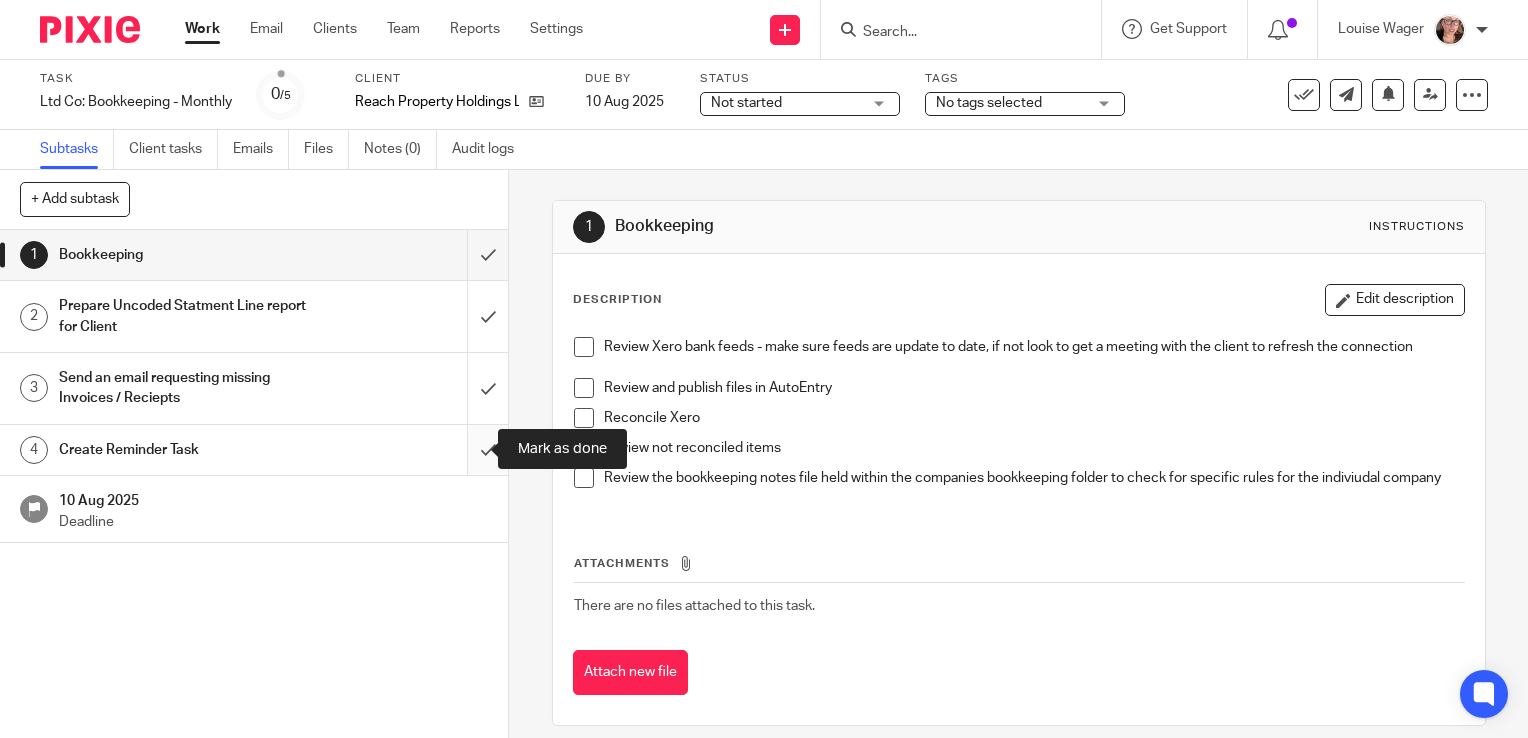 click at bounding box center (254, 450) 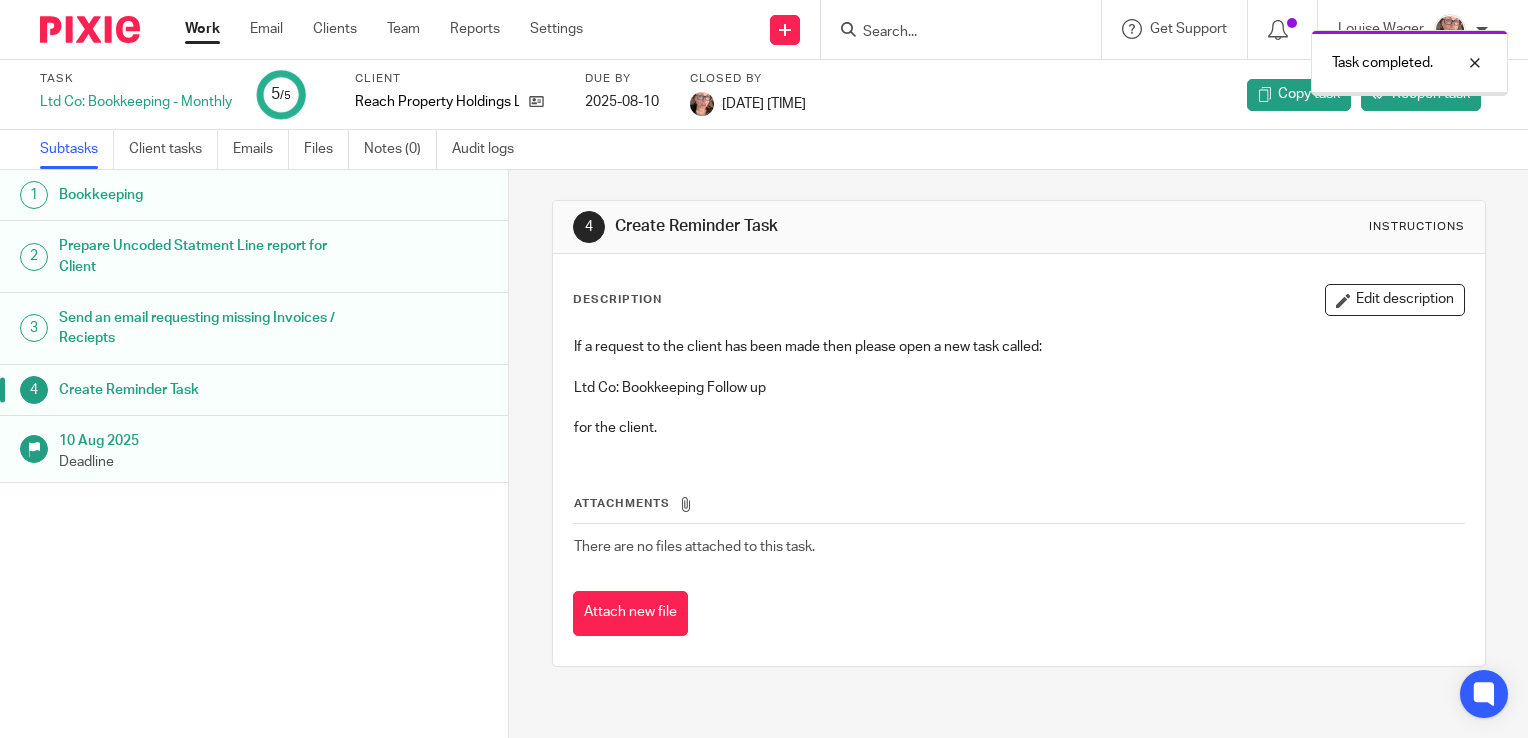 scroll, scrollTop: 0, scrollLeft: 0, axis: both 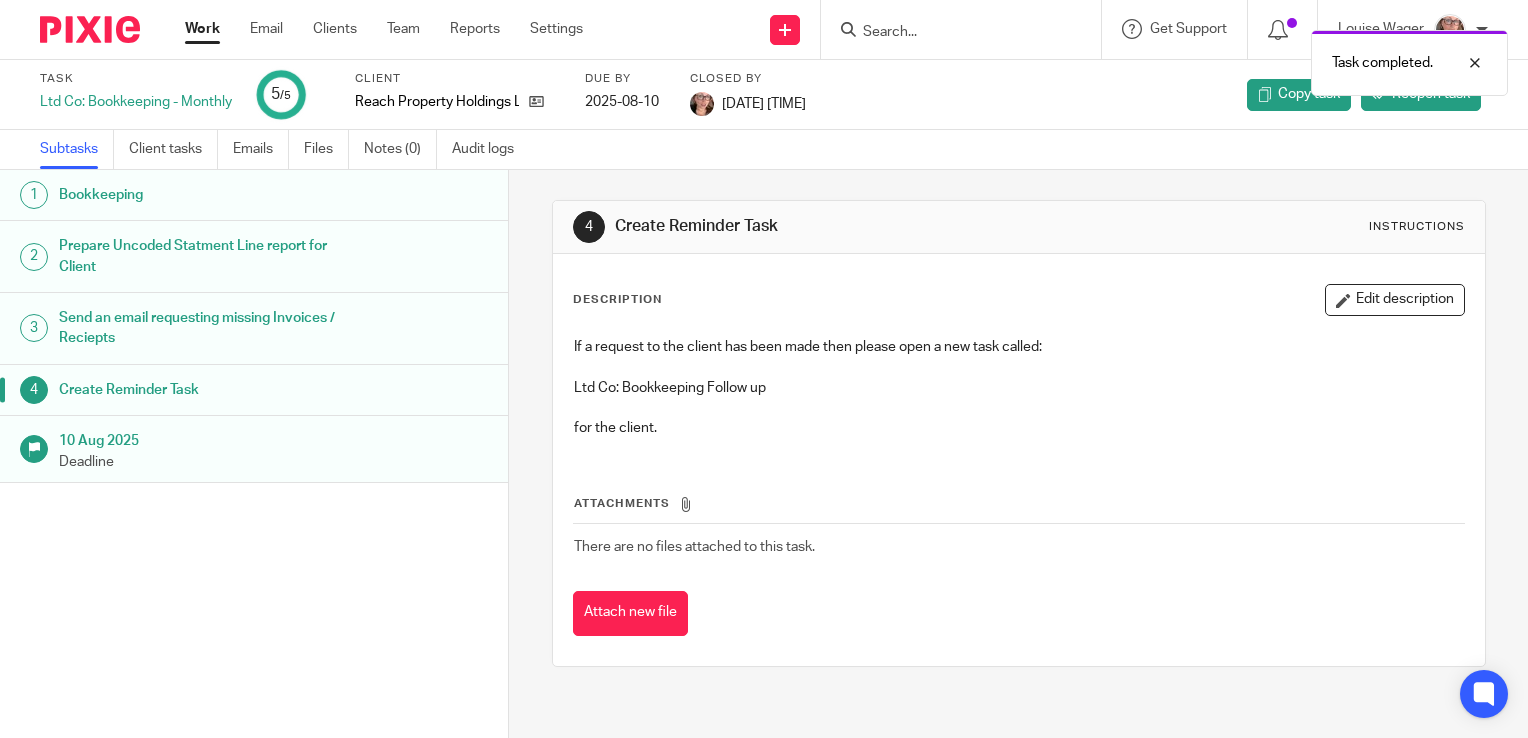 click on "Work" at bounding box center (202, 29) 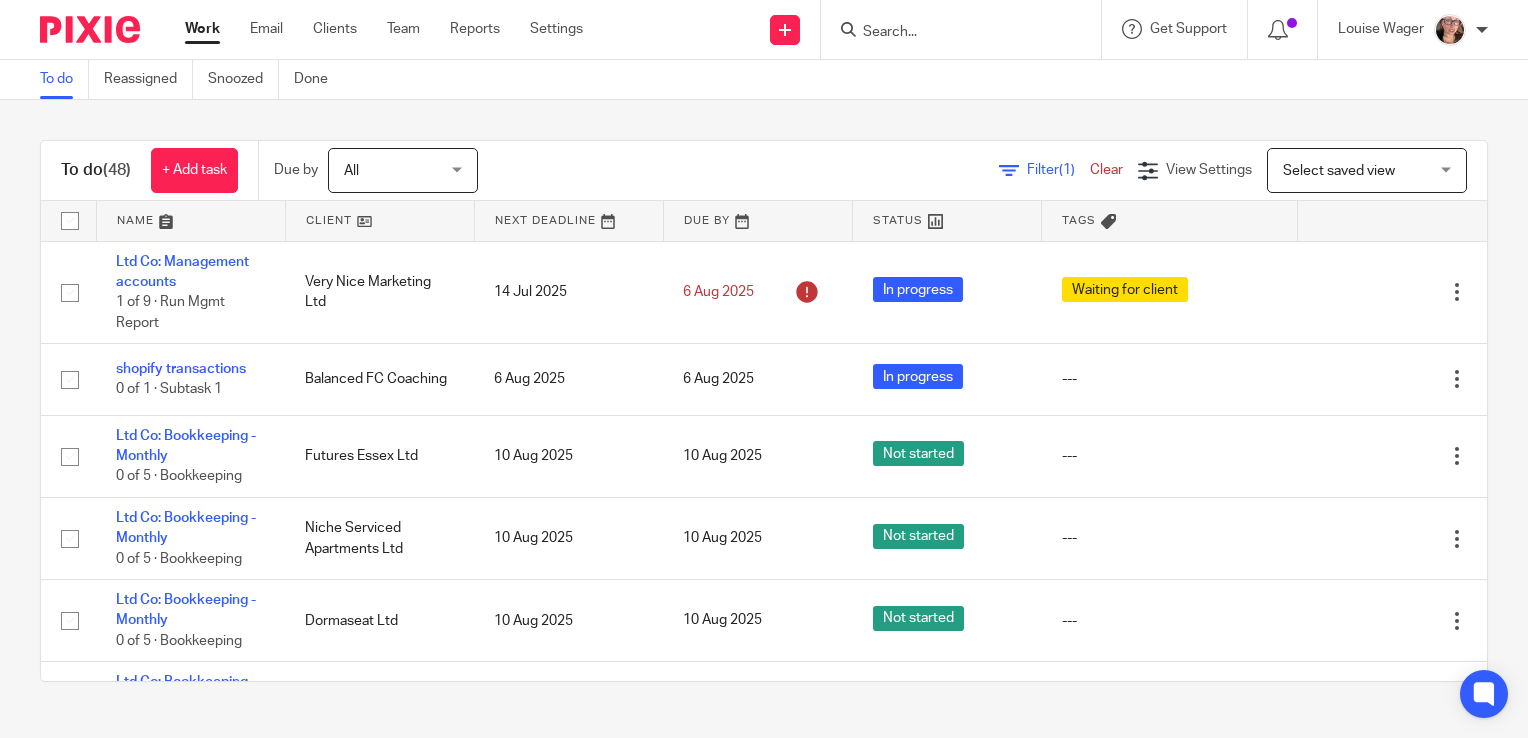 scroll, scrollTop: 0, scrollLeft: 0, axis: both 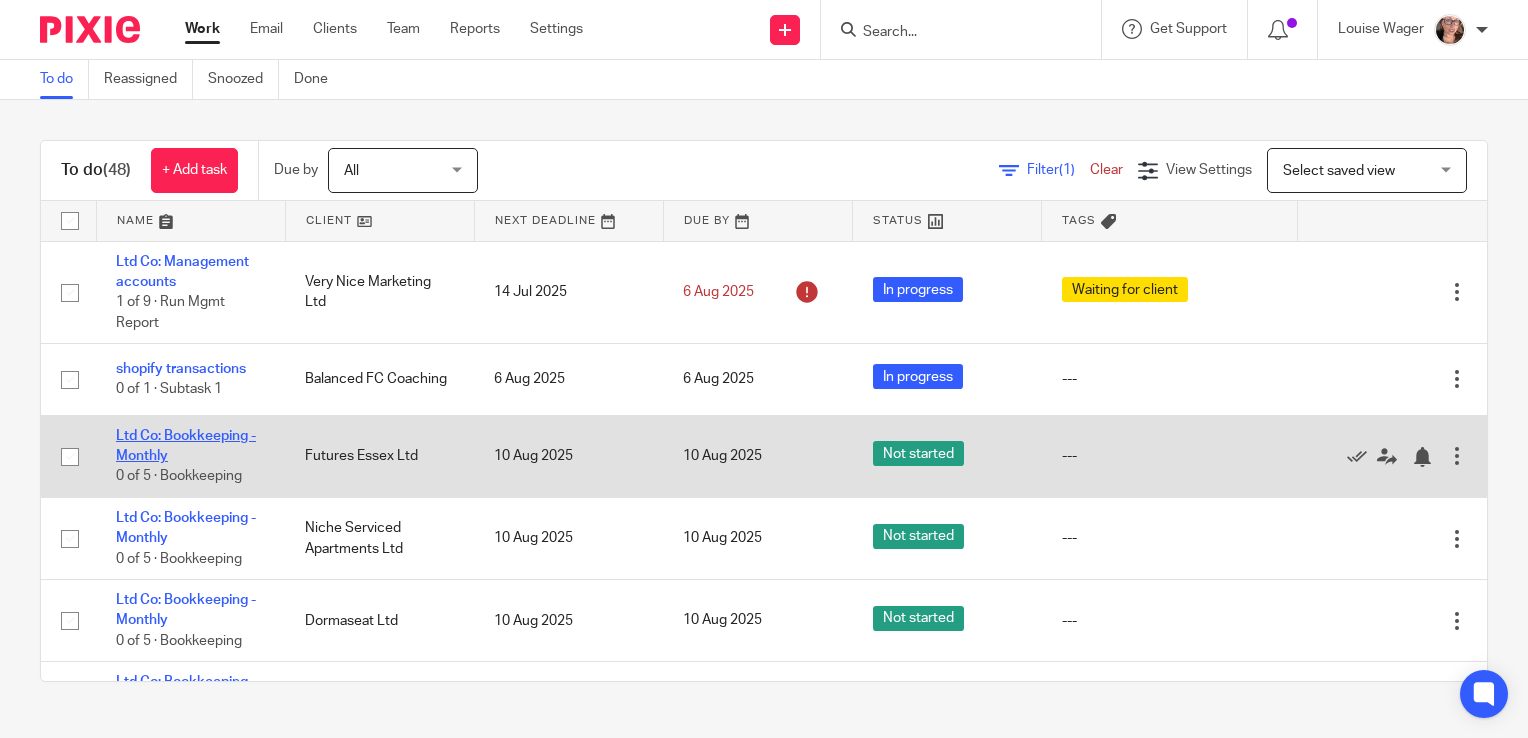 click on "Ltd Co: Bookkeeping - Monthly" at bounding box center [186, 446] 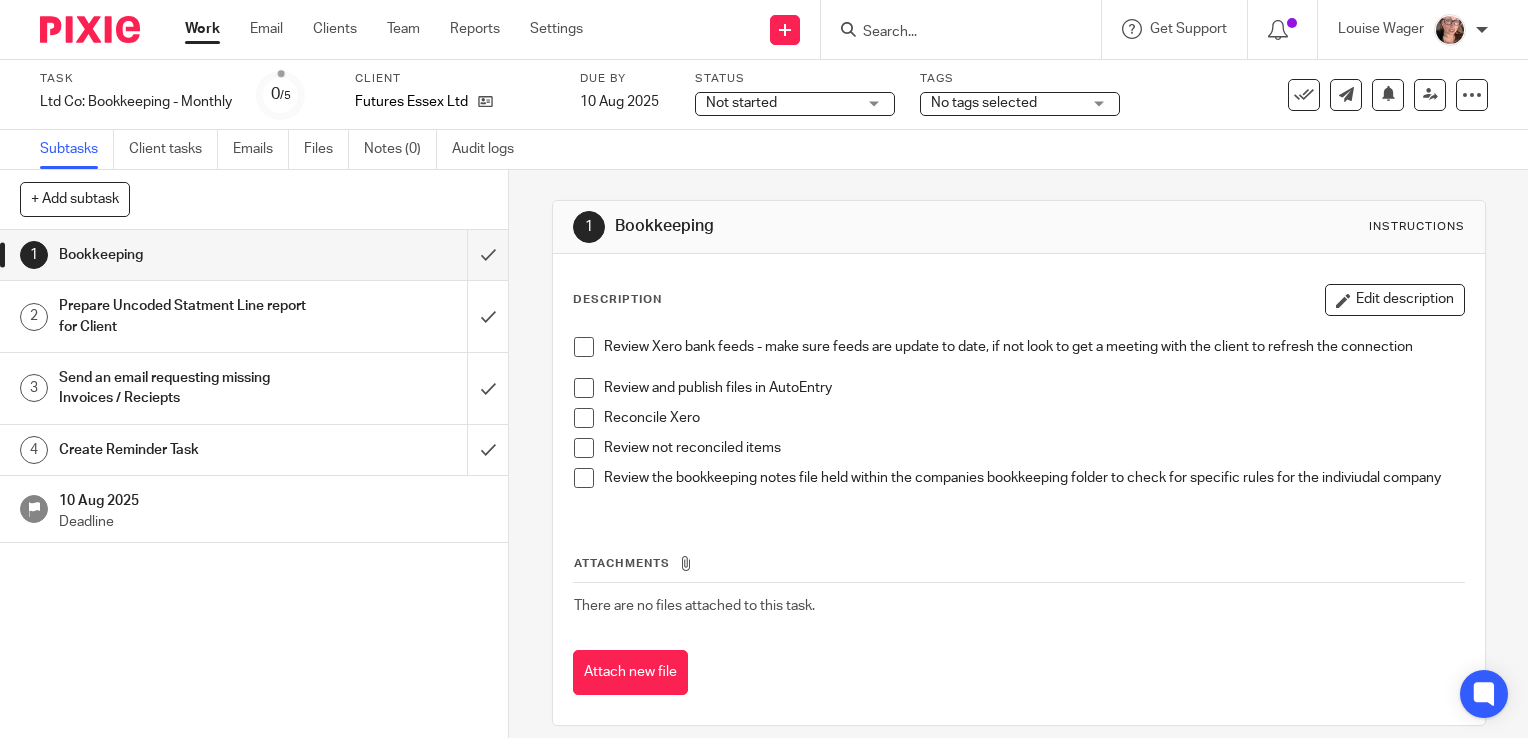 scroll, scrollTop: 0, scrollLeft: 0, axis: both 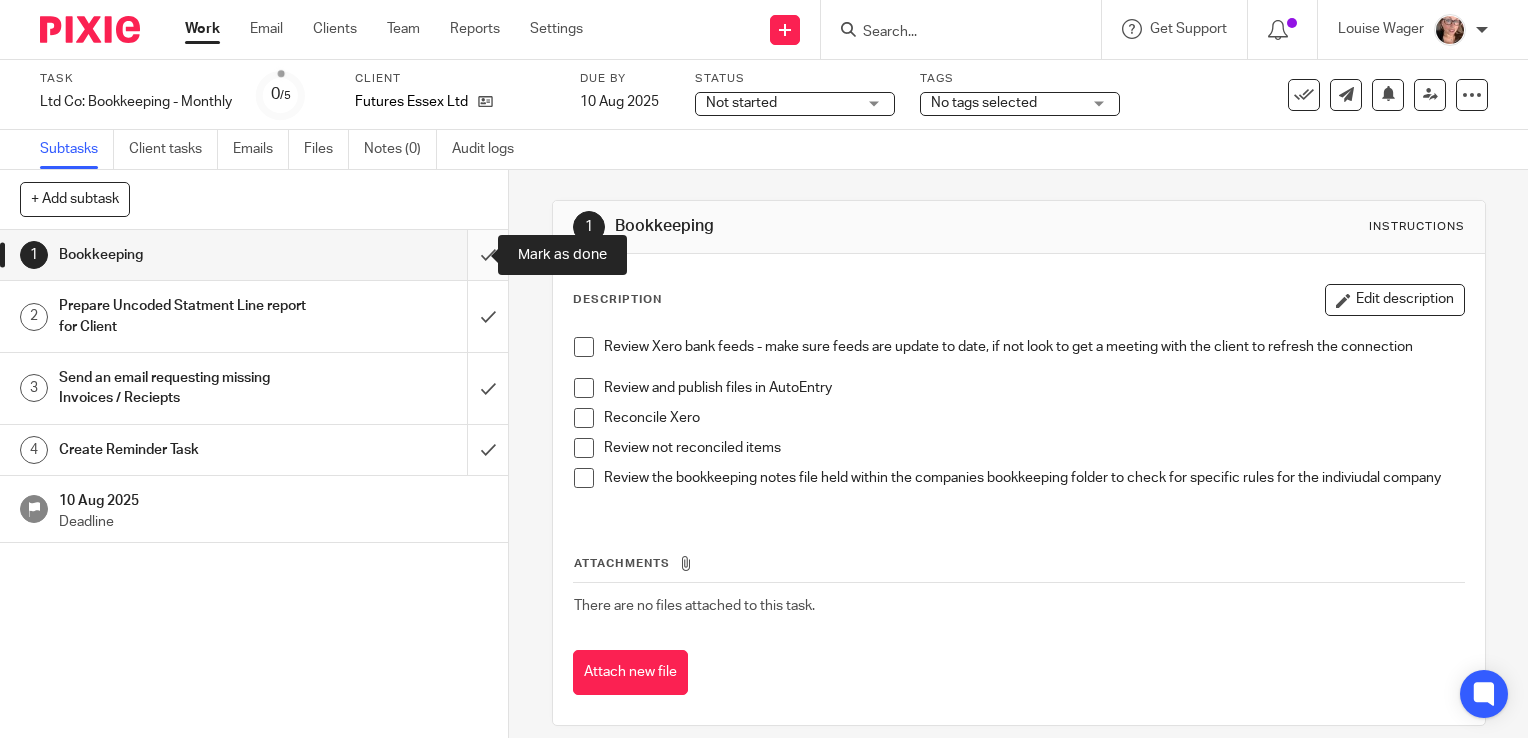 click at bounding box center [254, 255] 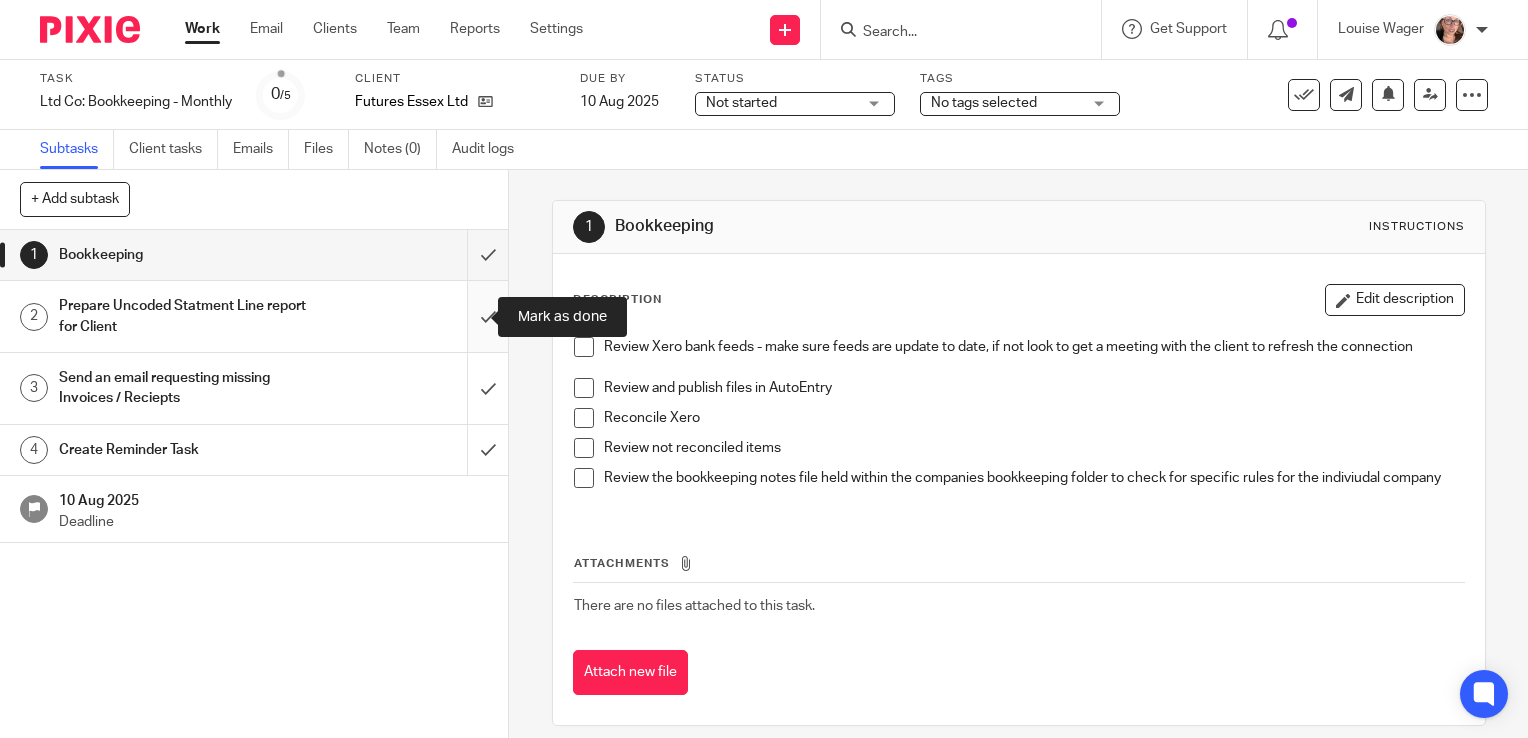 click at bounding box center (254, 316) 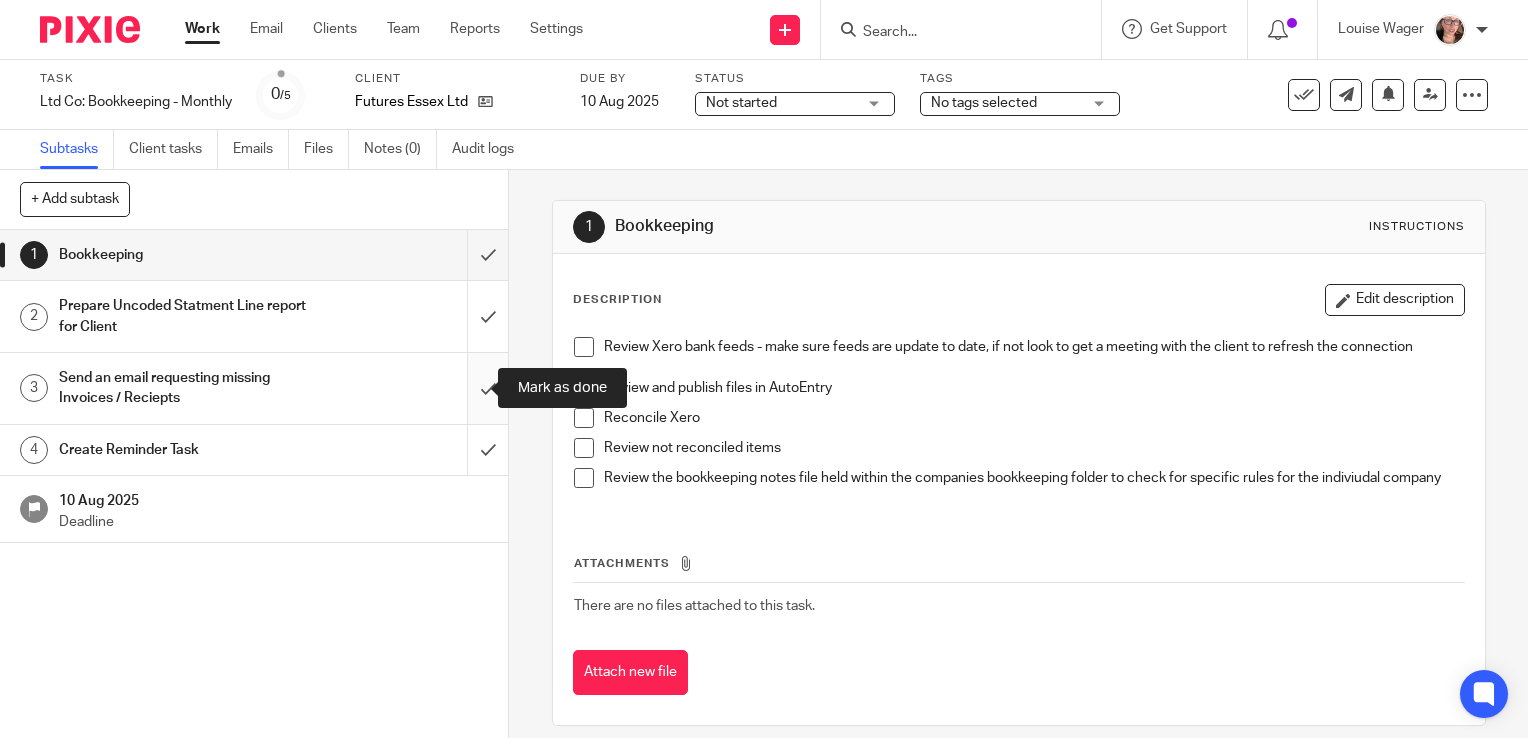 click at bounding box center [254, 388] 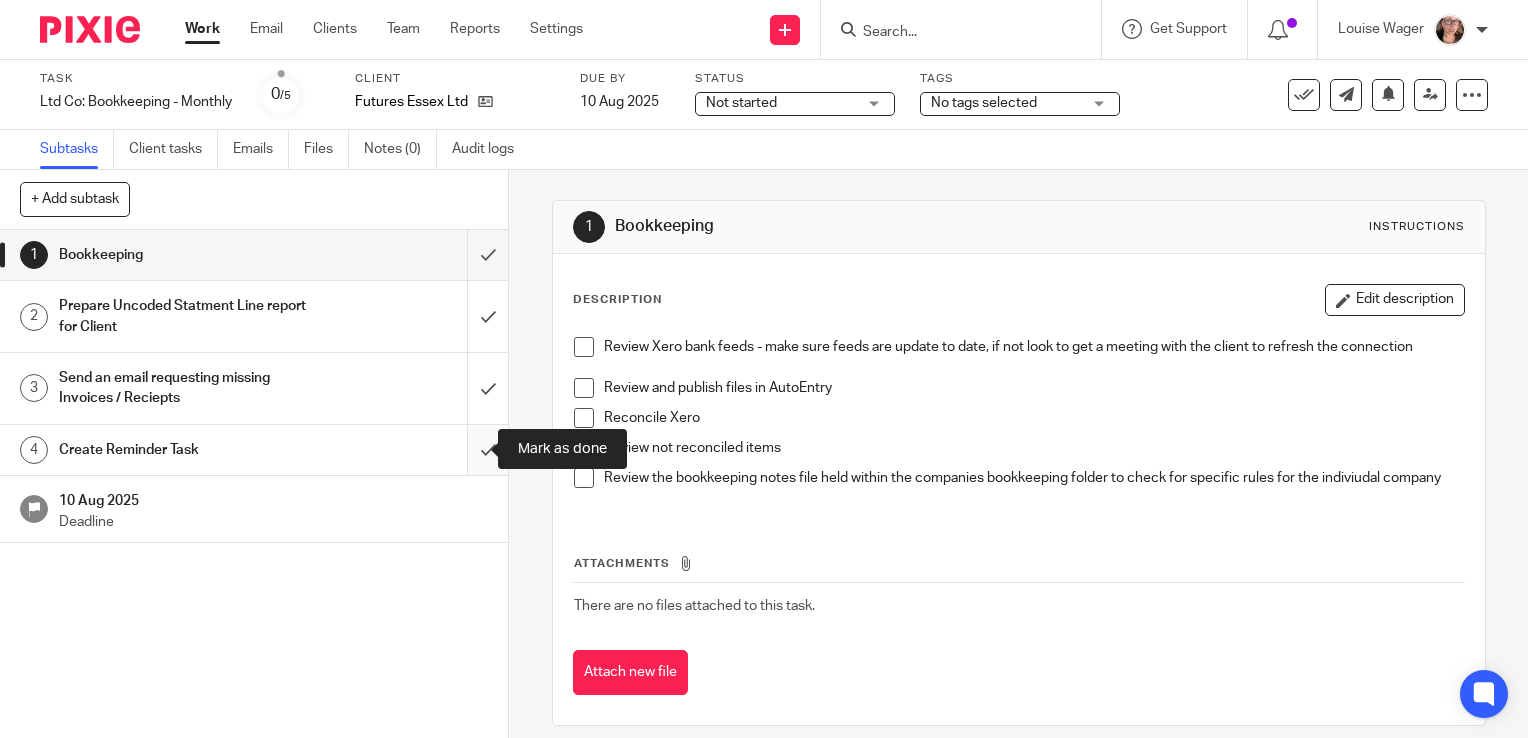 click at bounding box center (254, 450) 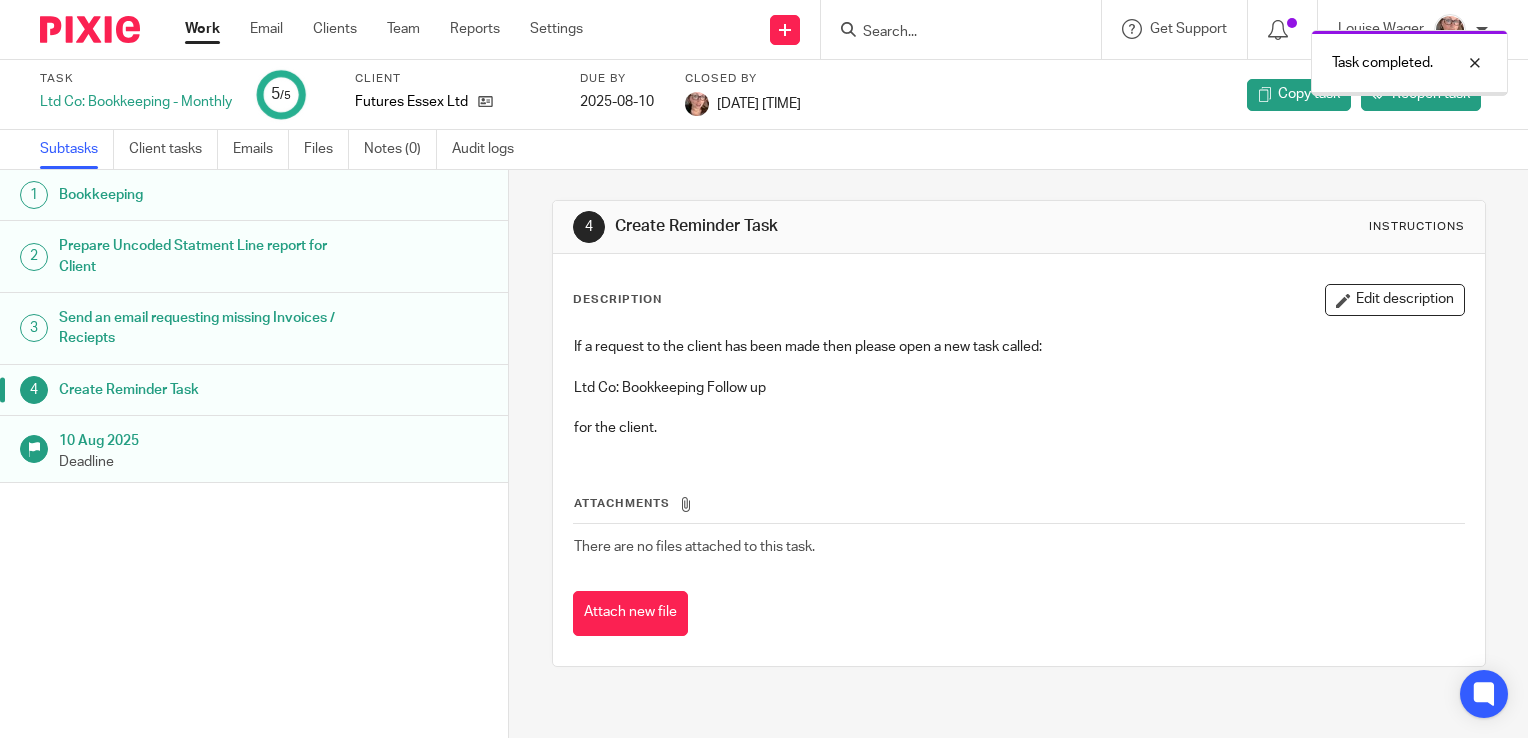 scroll, scrollTop: 0, scrollLeft: 0, axis: both 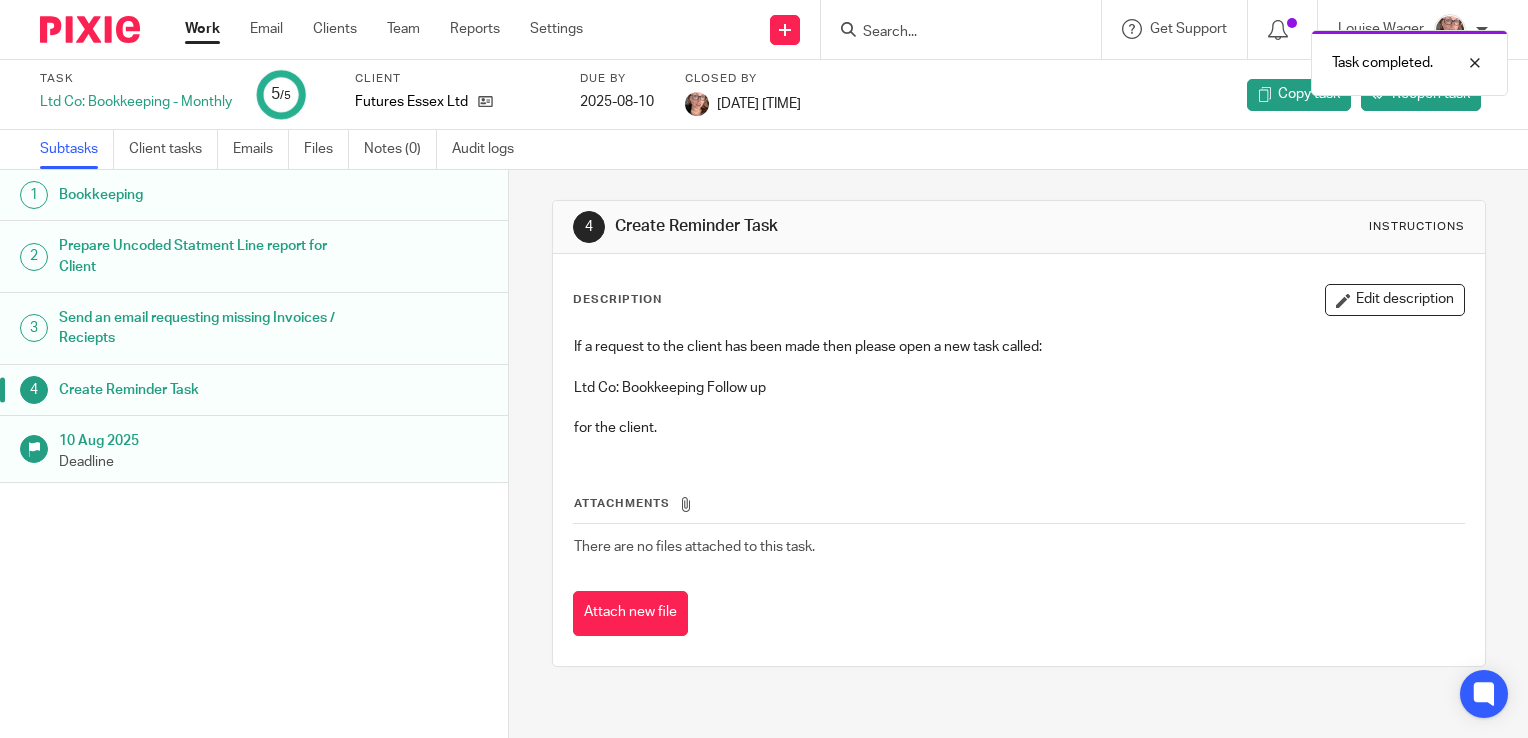 click on "Work" at bounding box center (202, 29) 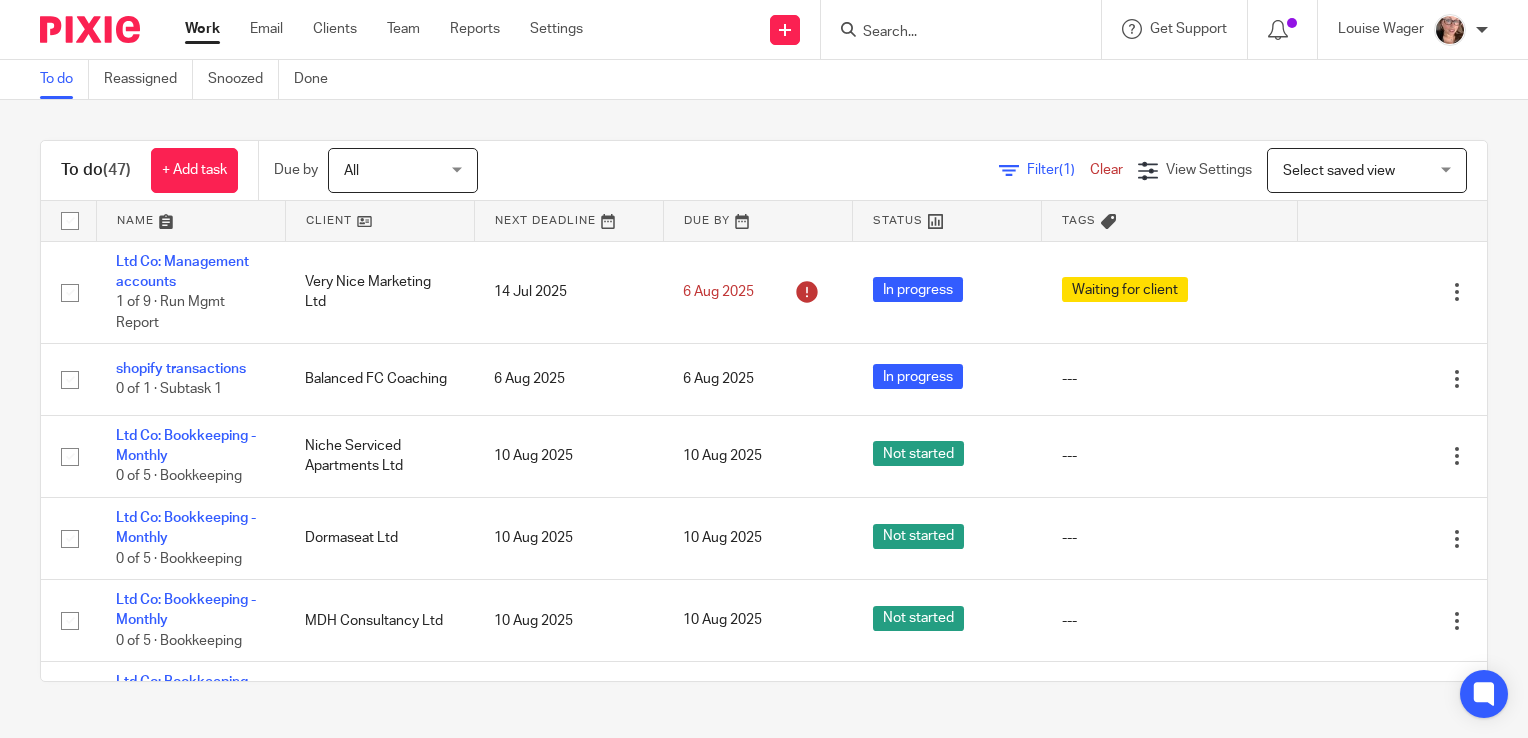 scroll, scrollTop: 0, scrollLeft: 0, axis: both 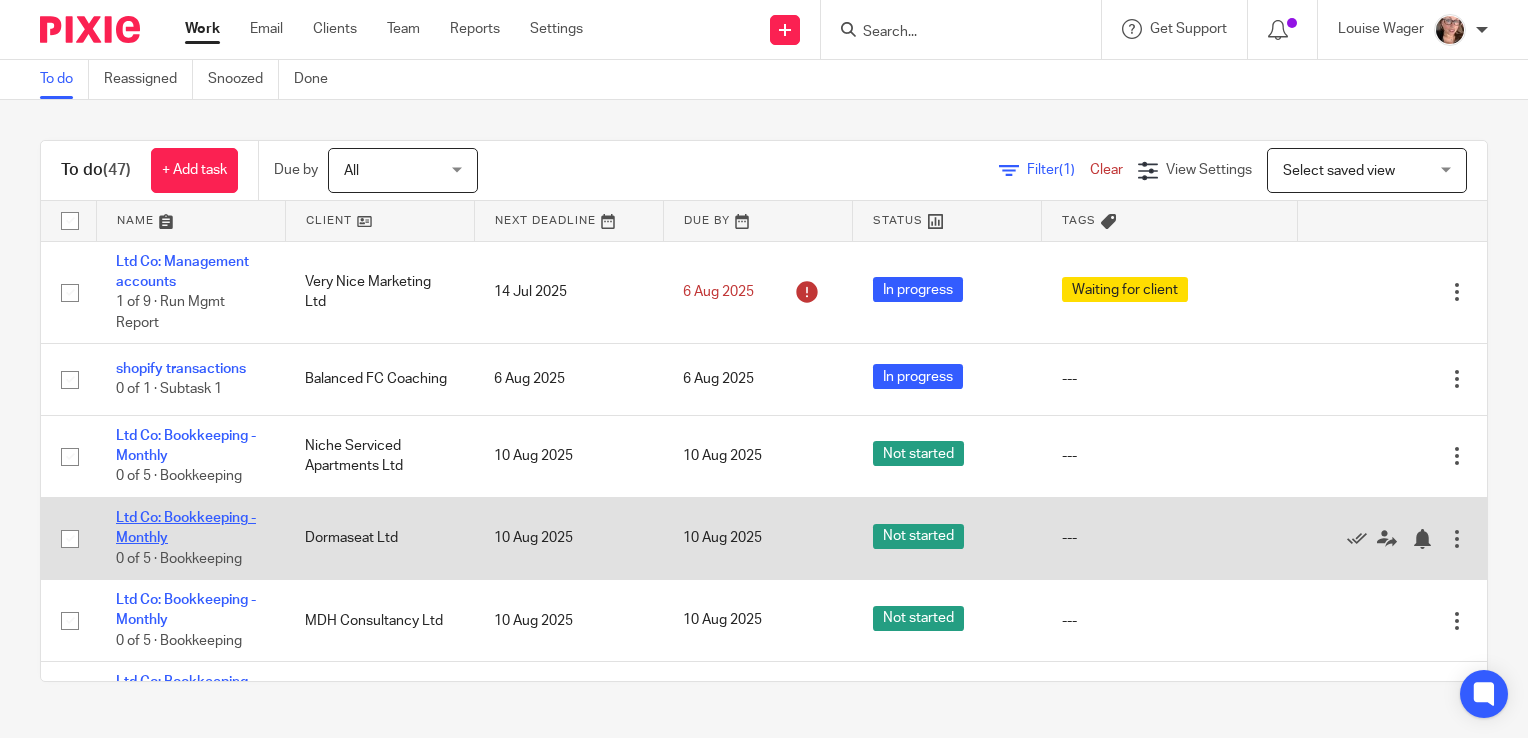 click on "Ltd Co: Bookkeeping - Monthly" at bounding box center (186, 528) 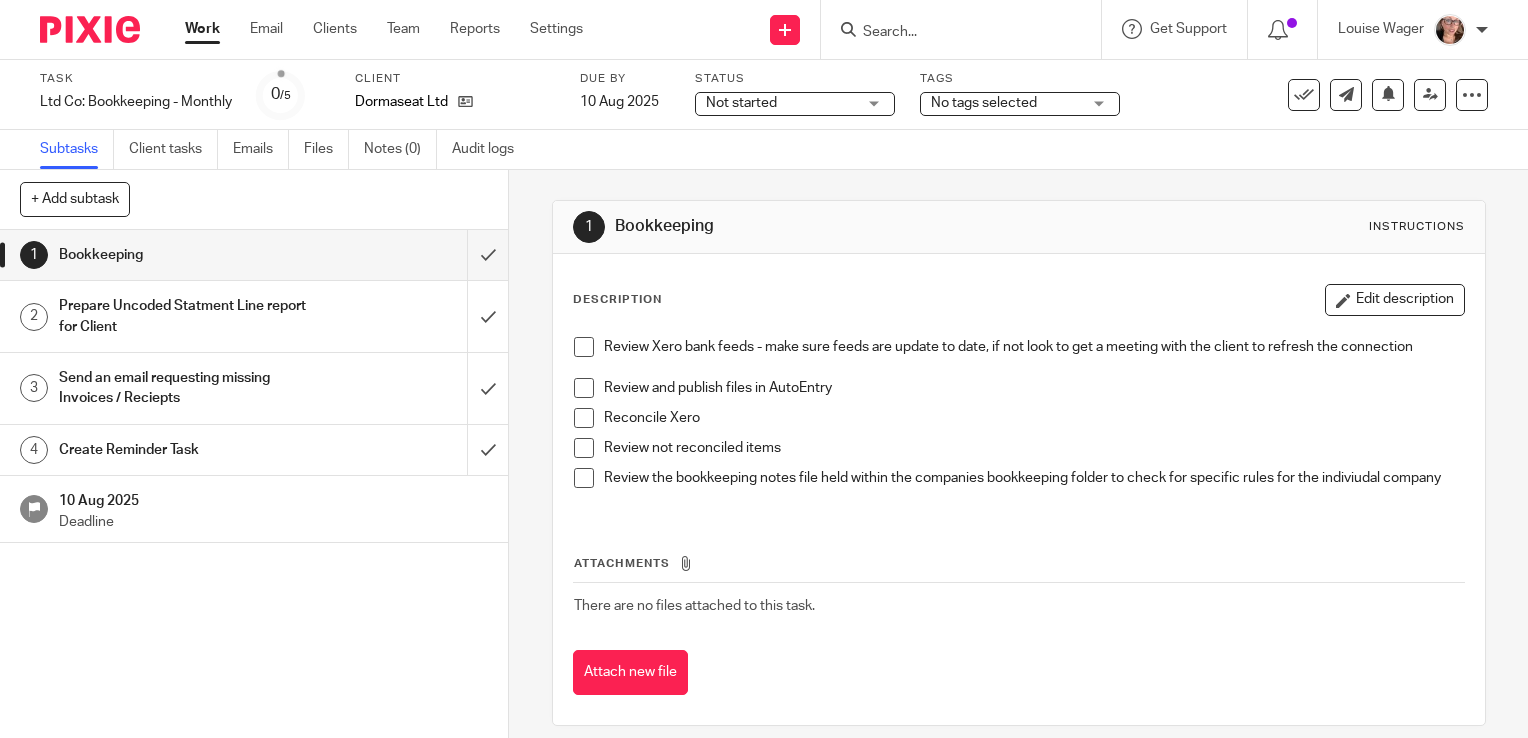 scroll, scrollTop: 0, scrollLeft: 0, axis: both 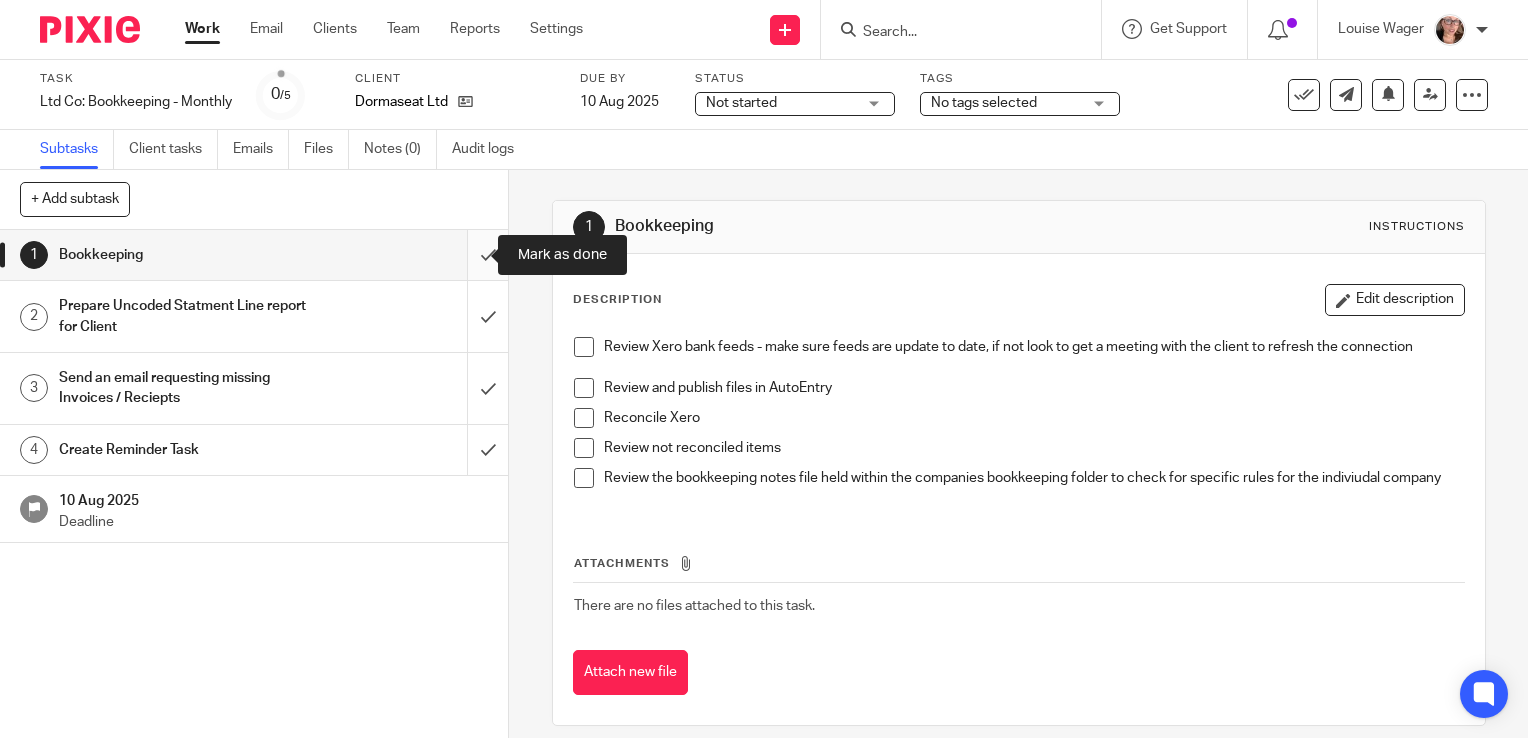 click at bounding box center [254, 255] 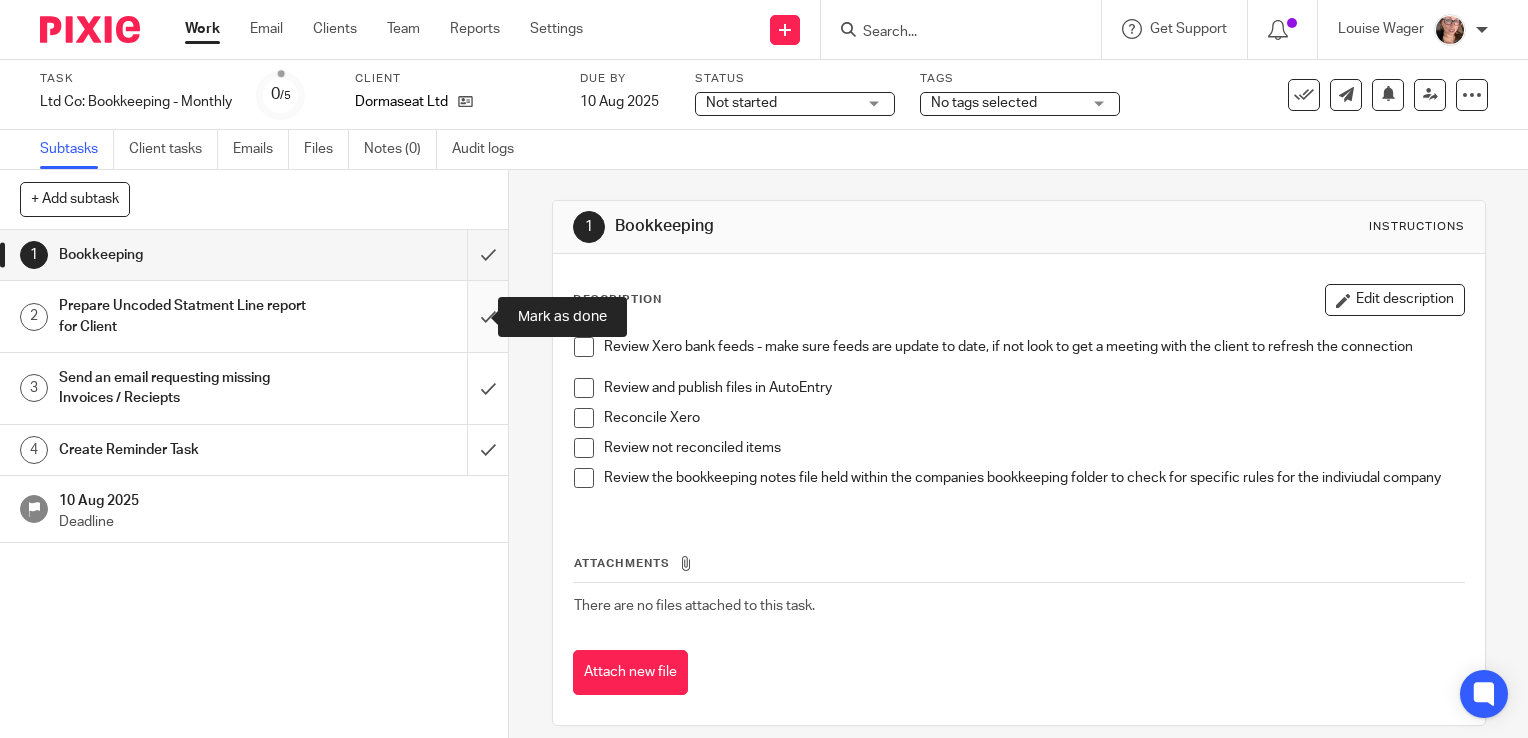 click at bounding box center [254, 316] 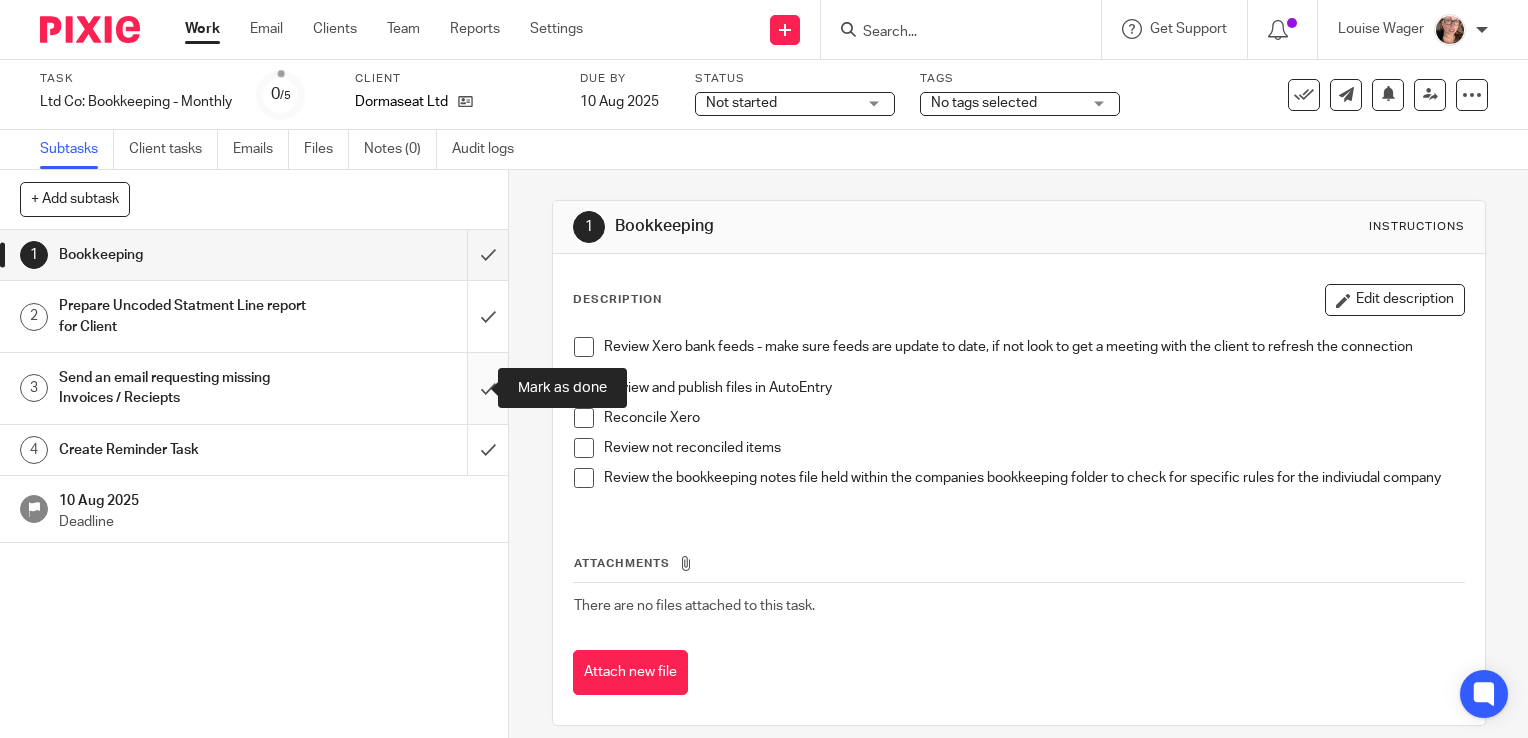 click at bounding box center (254, 388) 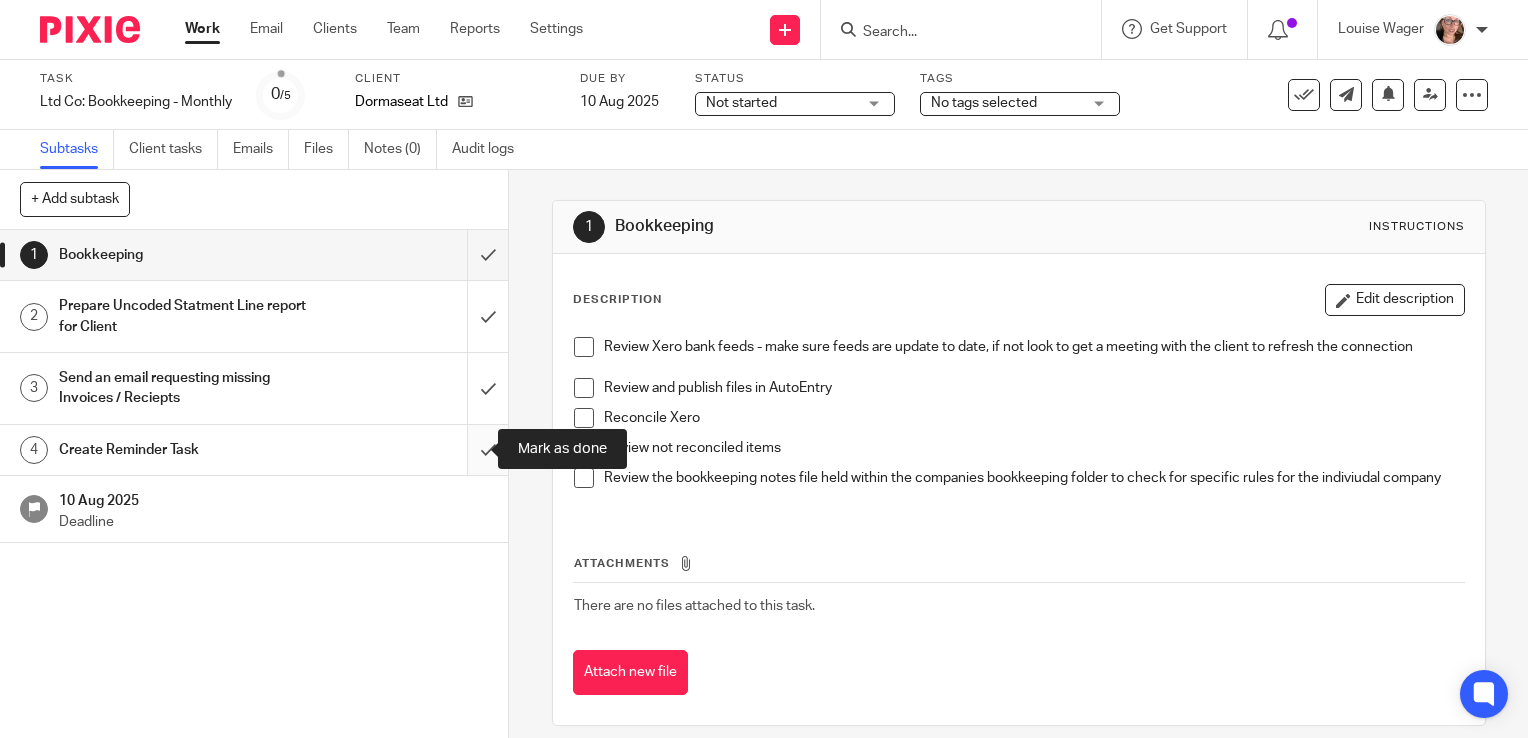 click at bounding box center (254, 450) 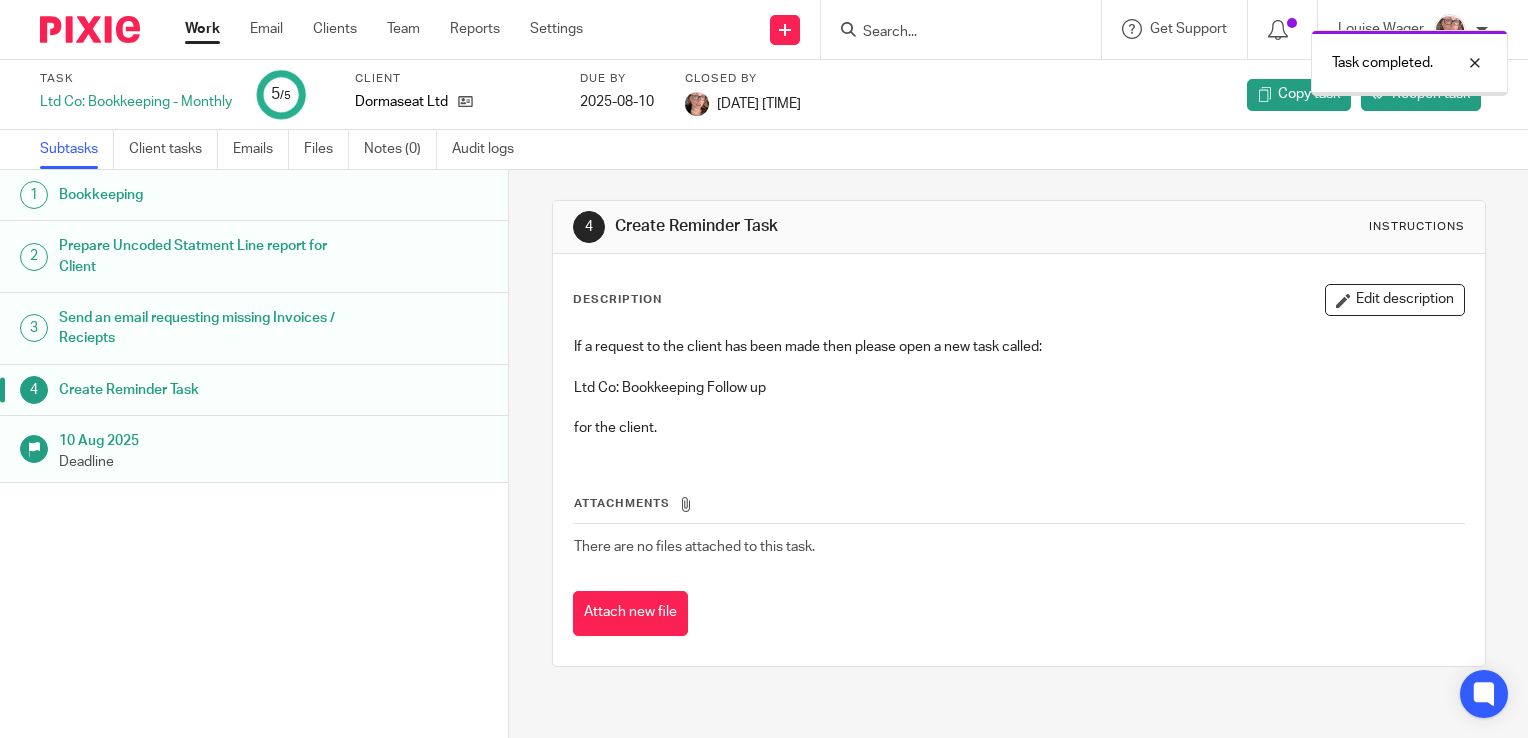 scroll, scrollTop: 0, scrollLeft: 0, axis: both 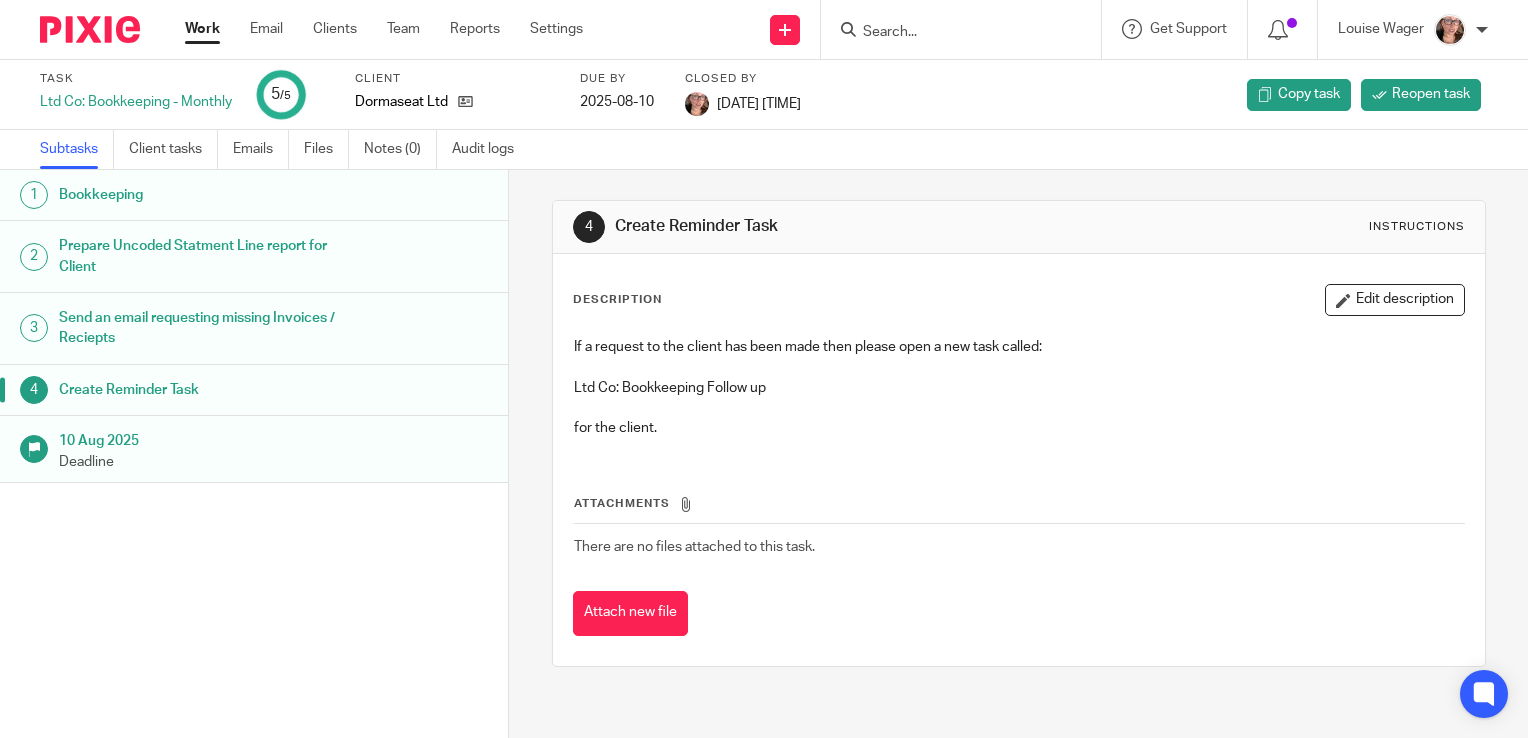 click on "Work" at bounding box center (202, 29) 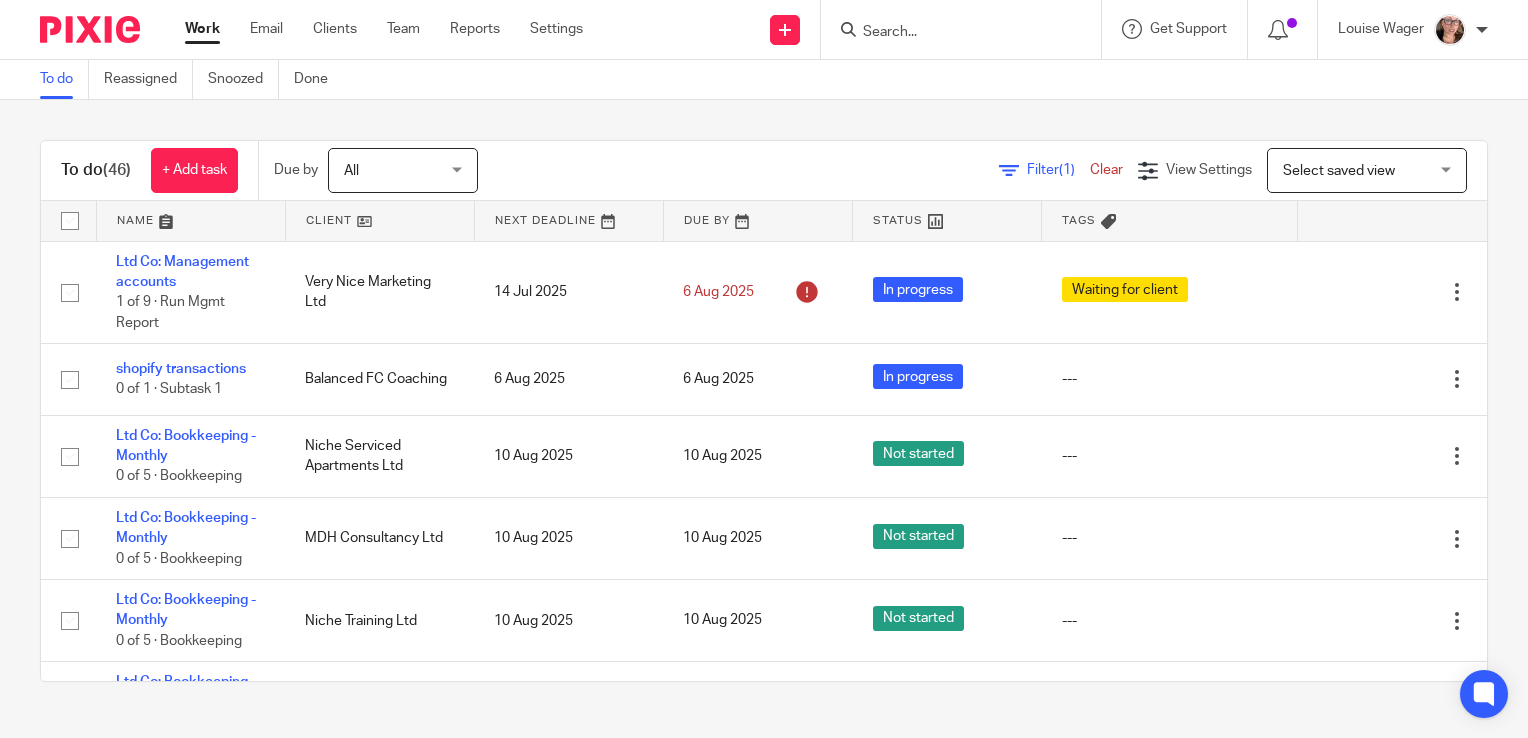 scroll, scrollTop: 0, scrollLeft: 0, axis: both 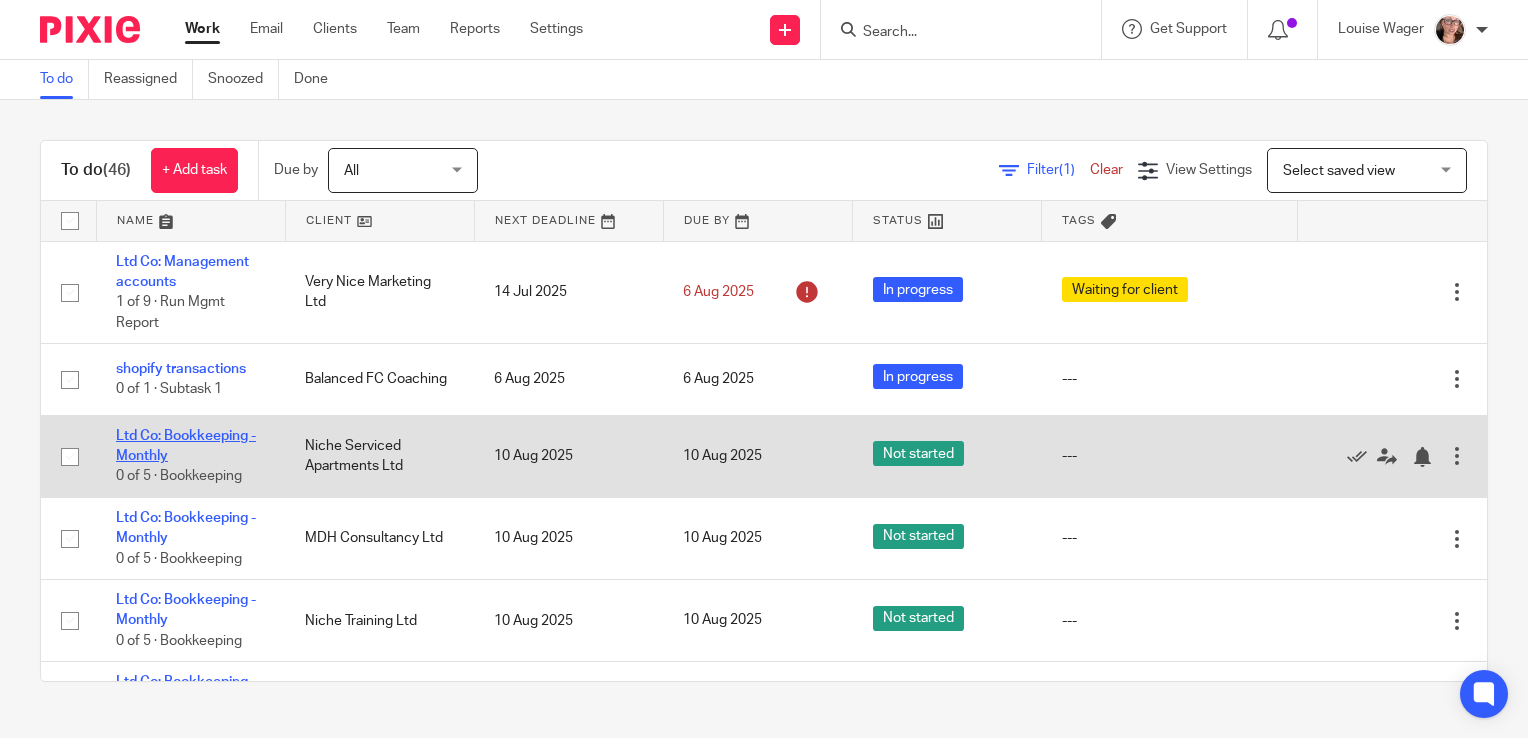 click on "Ltd Co: Bookkeeping - Monthly" at bounding box center [186, 446] 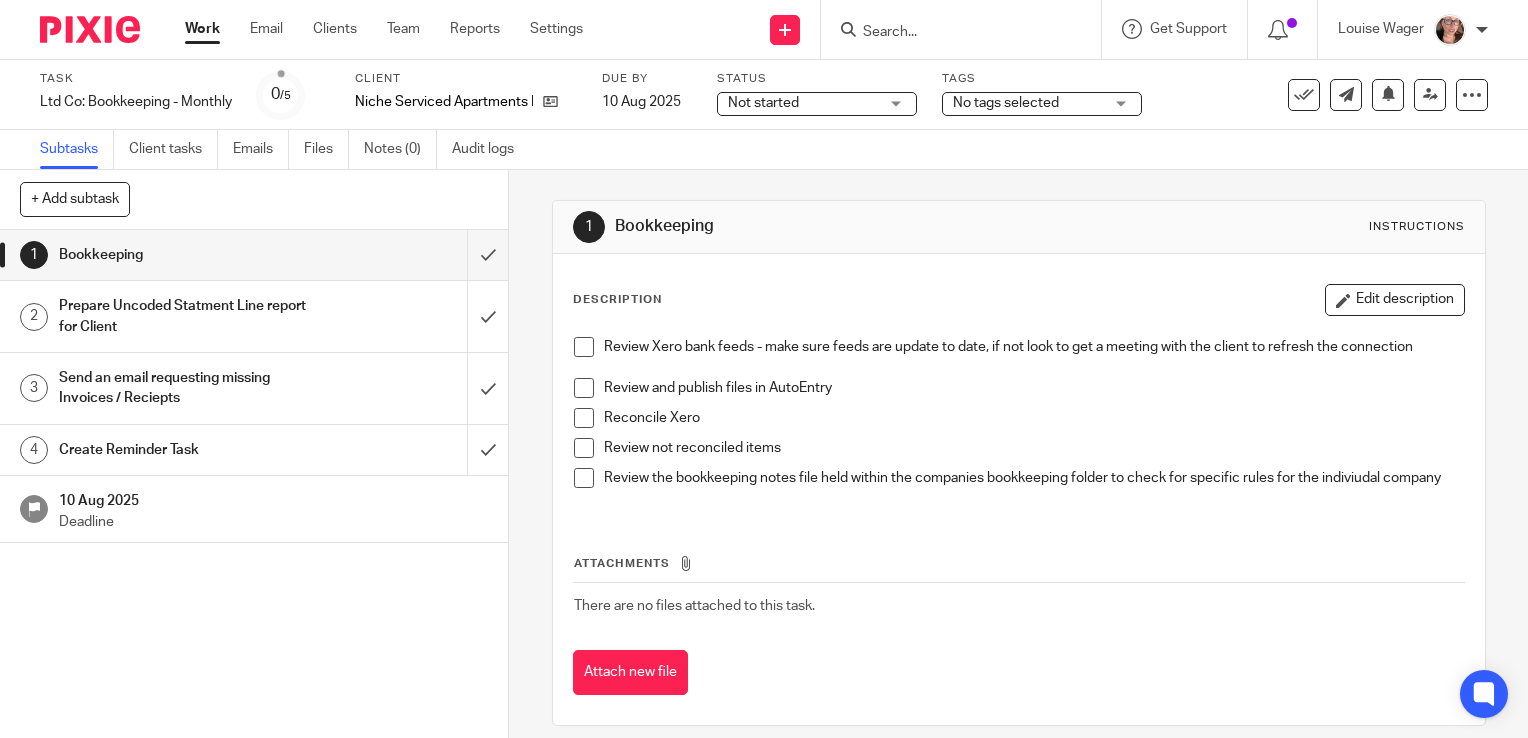 scroll, scrollTop: 0, scrollLeft: 0, axis: both 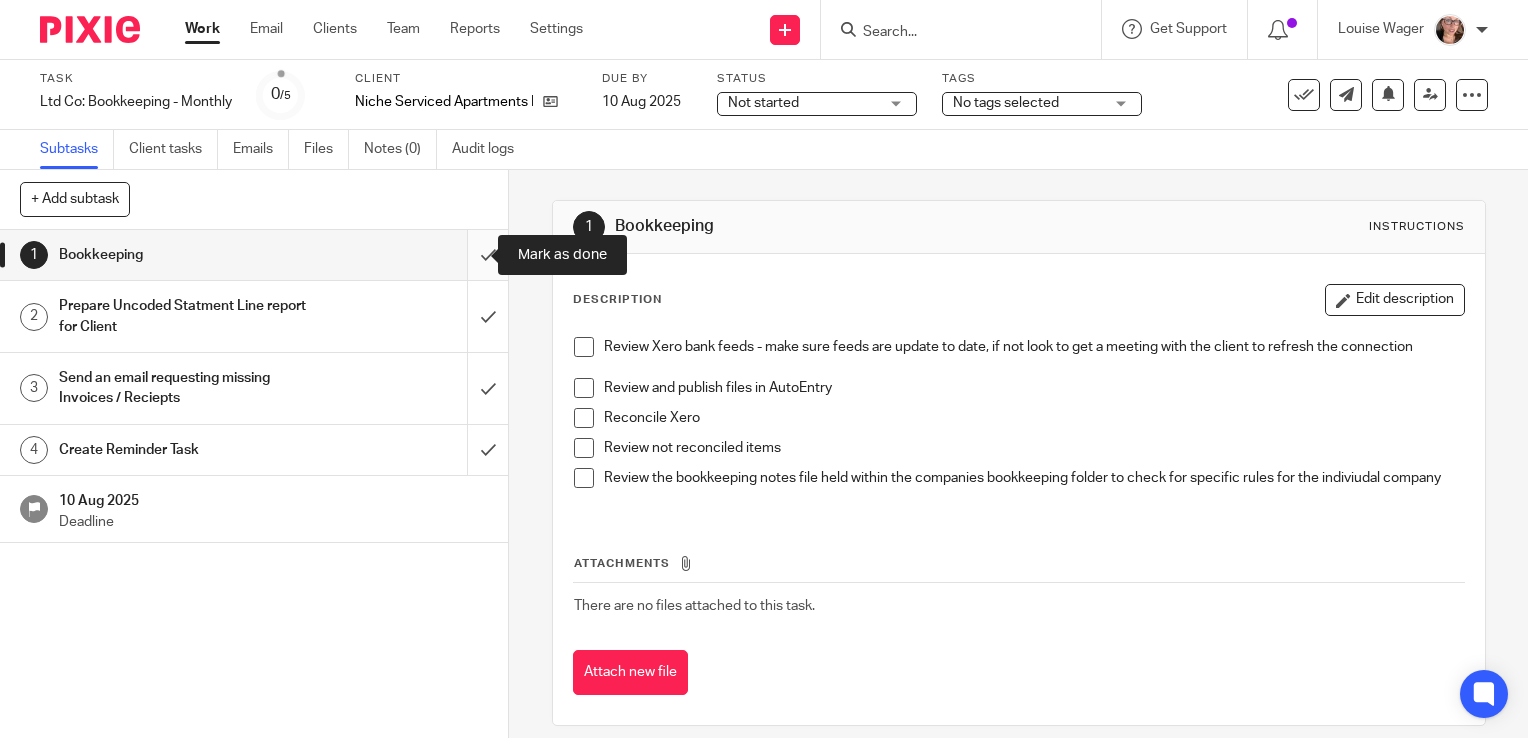 click at bounding box center [254, 255] 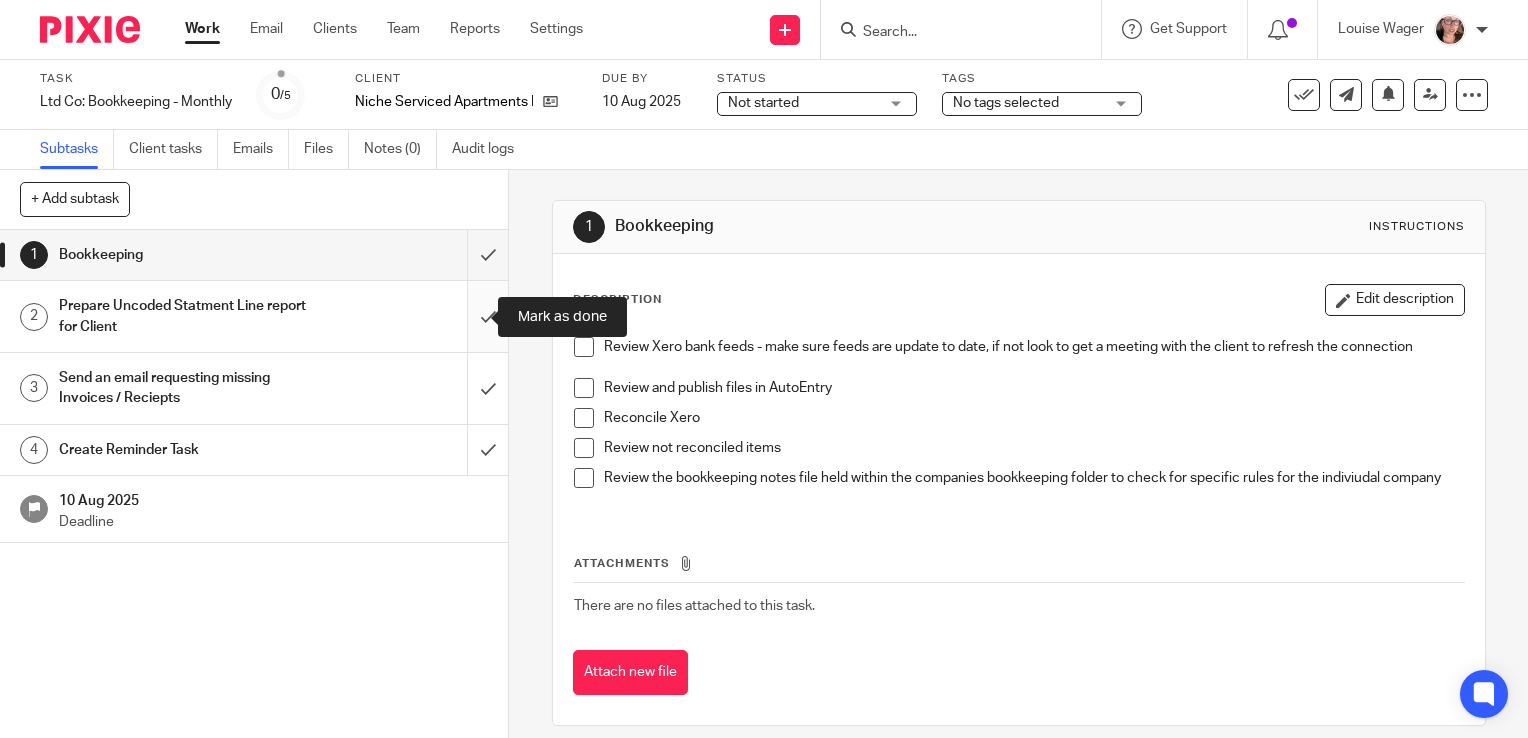 click at bounding box center (254, 316) 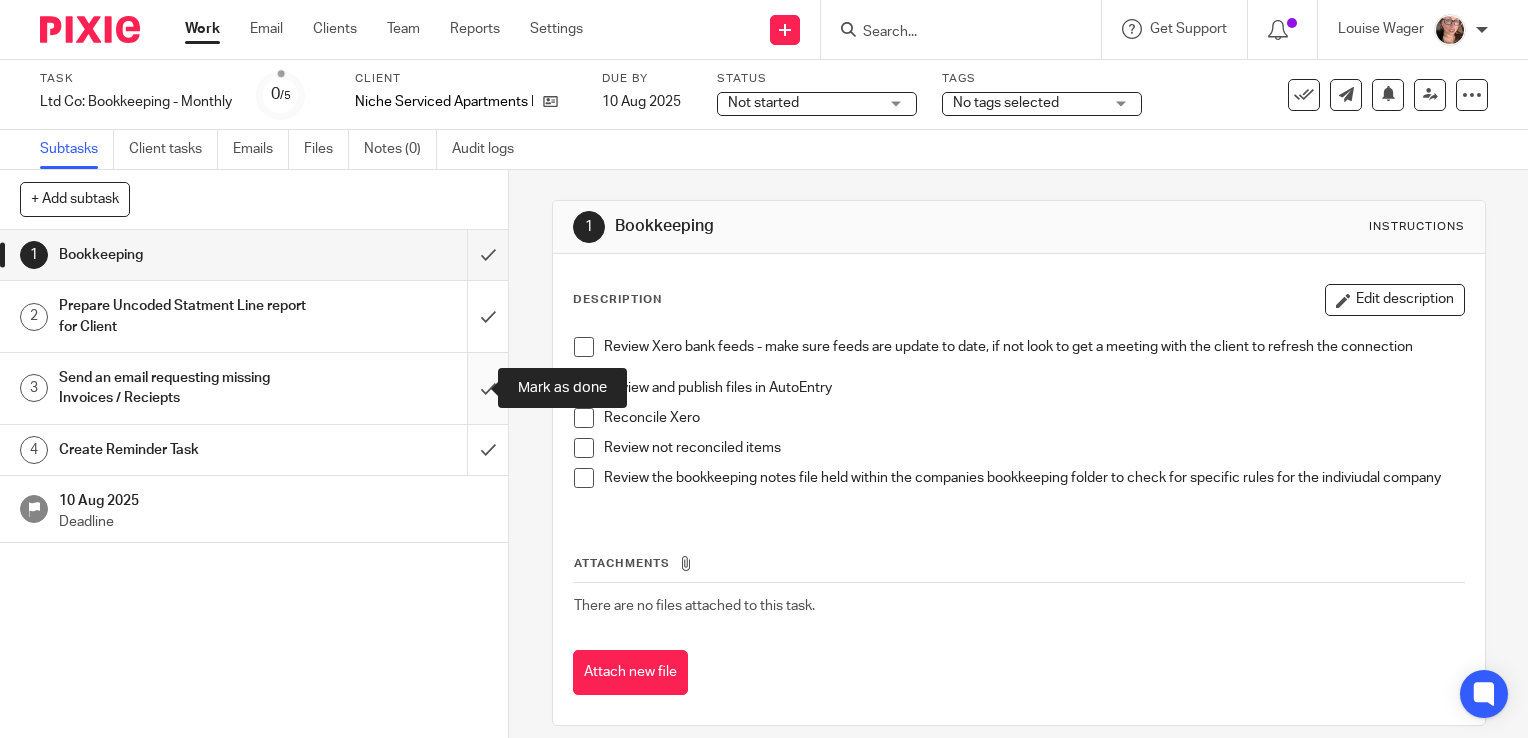 click at bounding box center [254, 388] 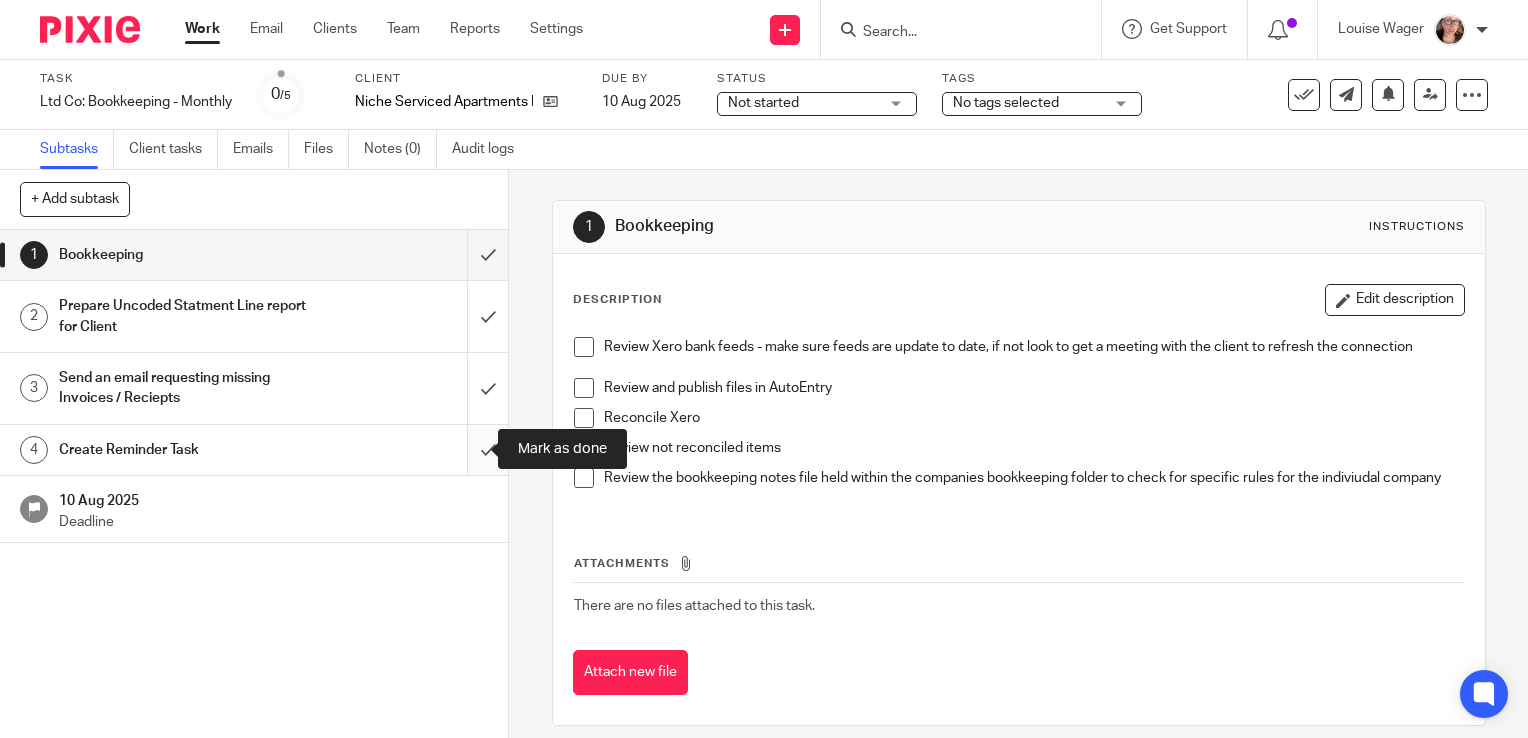 click at bounding box center (254, 450) 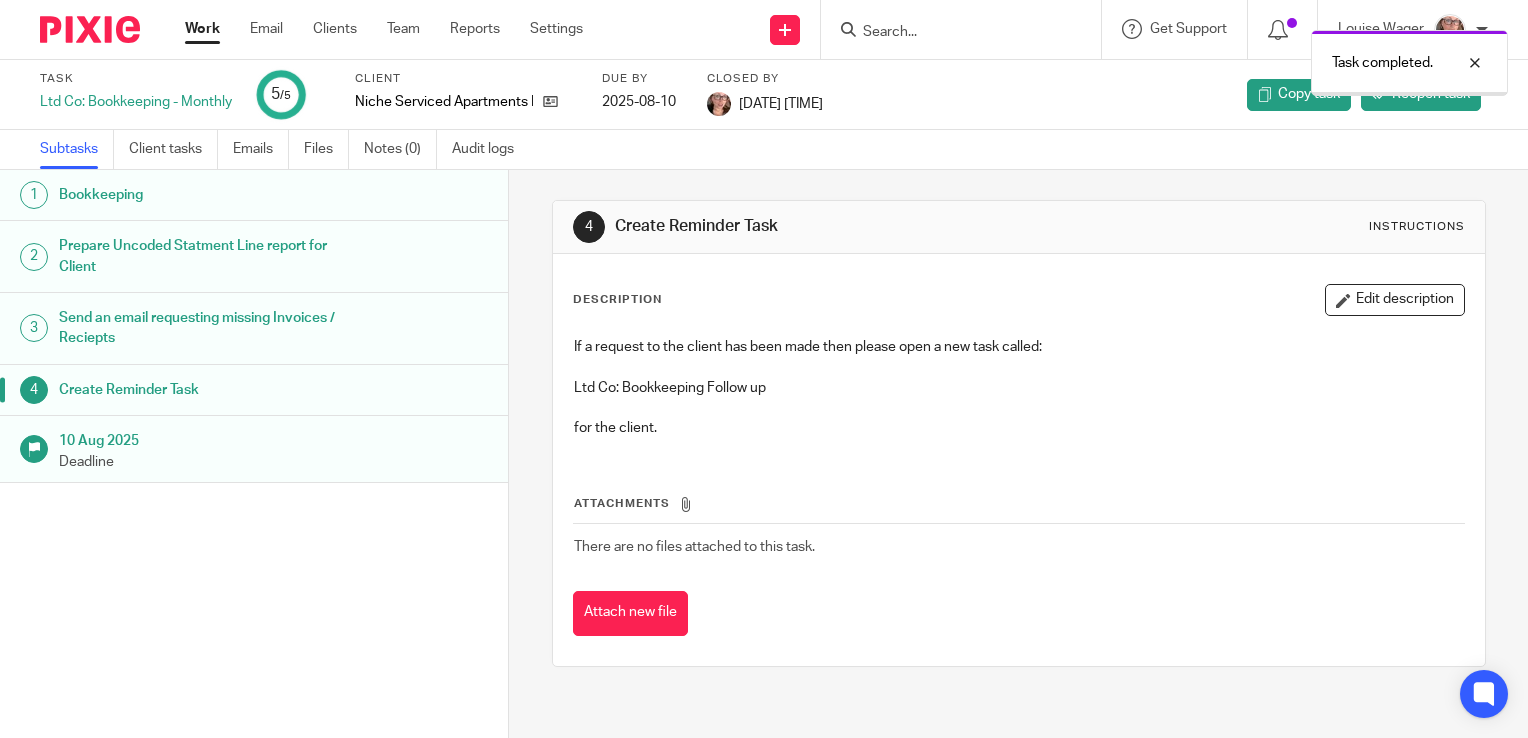 scroll, scrollTop: 0, scrollLeft: 0, axis: both 